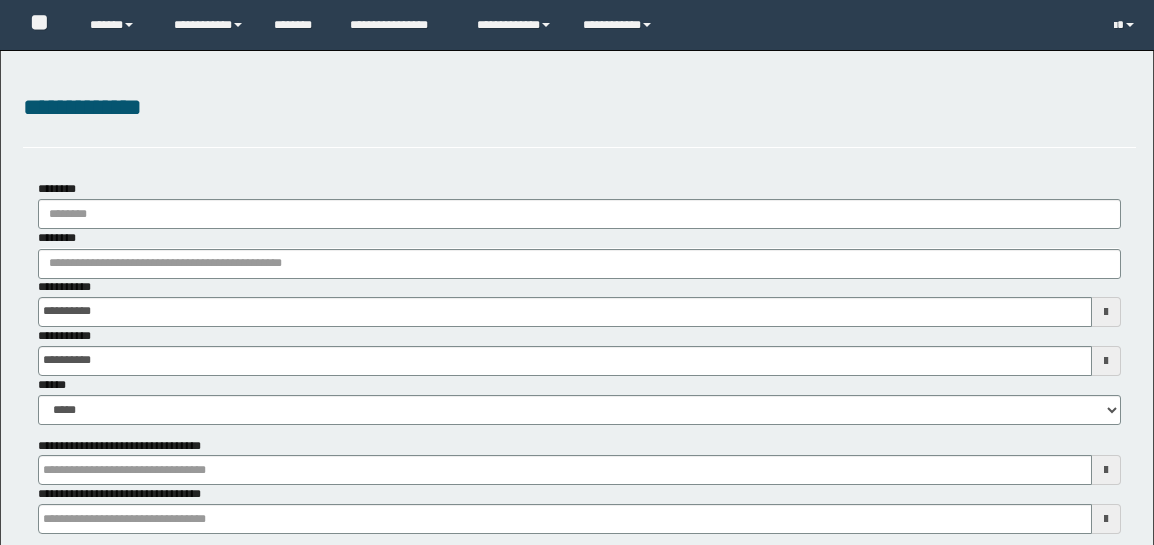 scroll, scrollTop: 0, scrollLeft: 0, axis: both 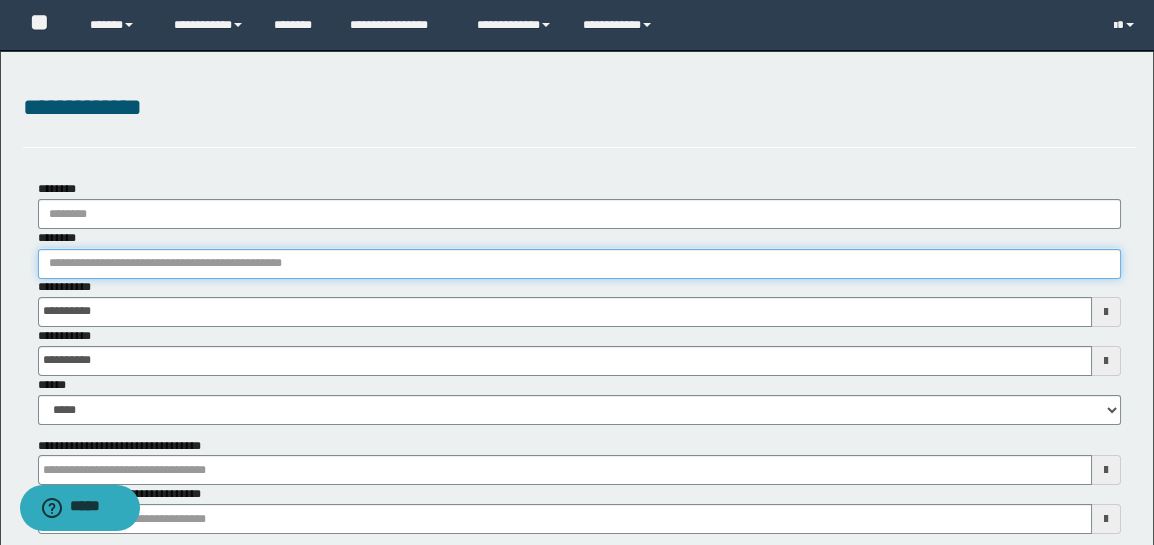 click on "********" at bounding box center [579, 264] 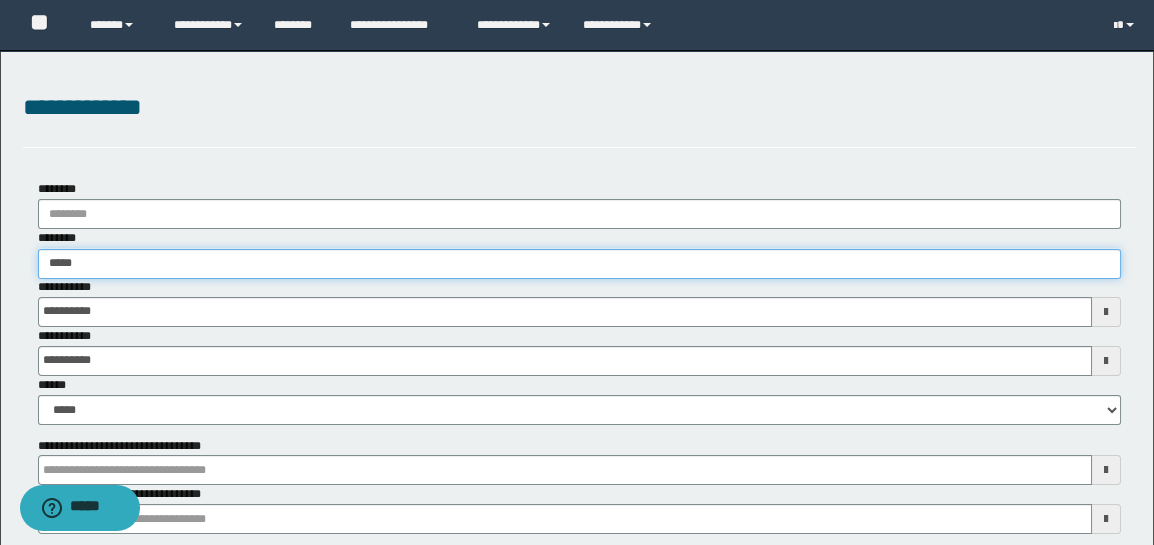 type on "******" 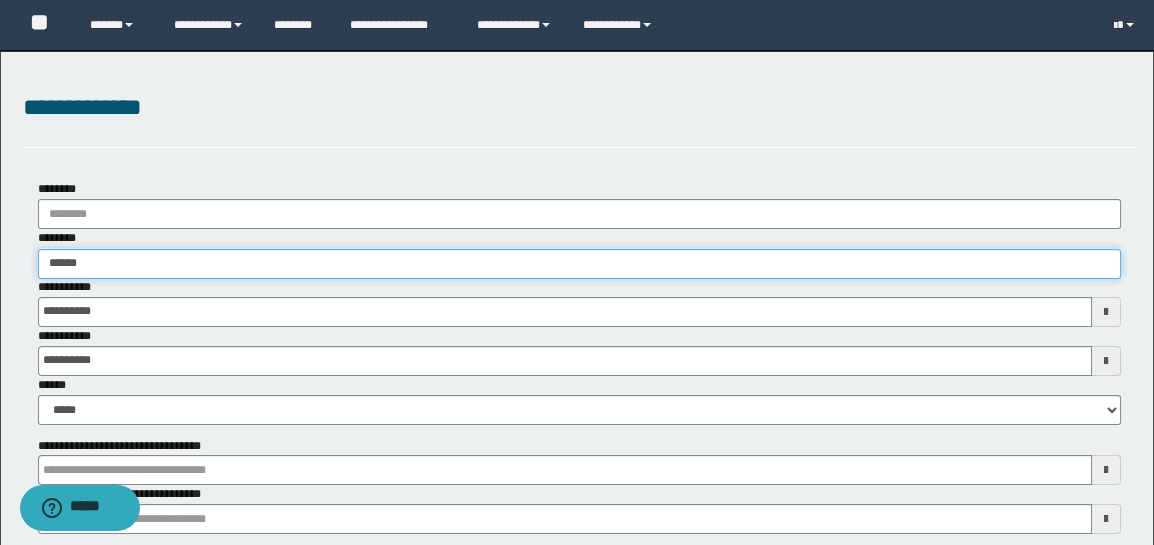 type on "******" 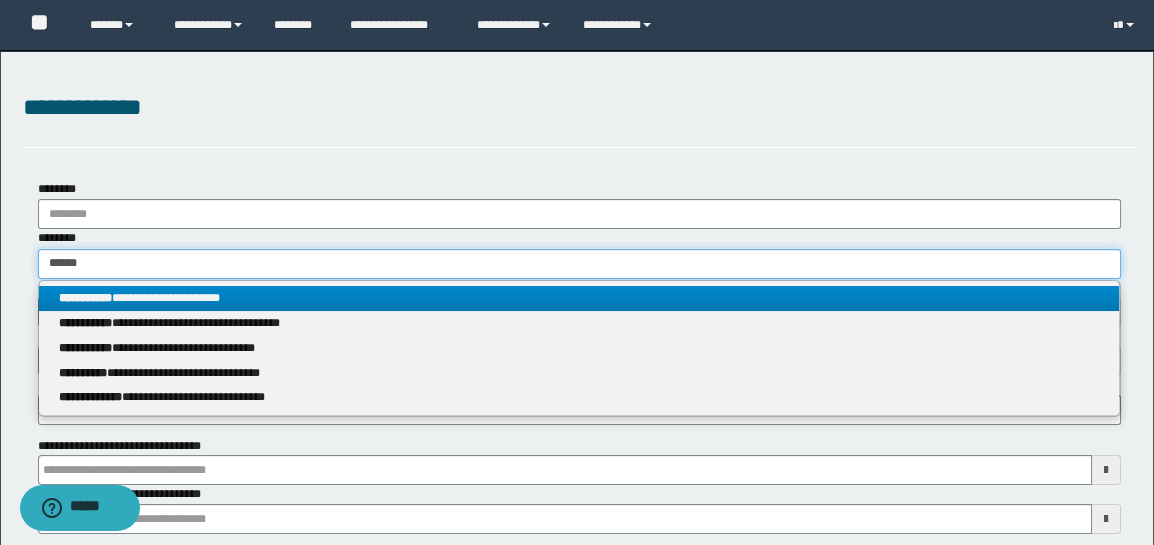 type on "******" 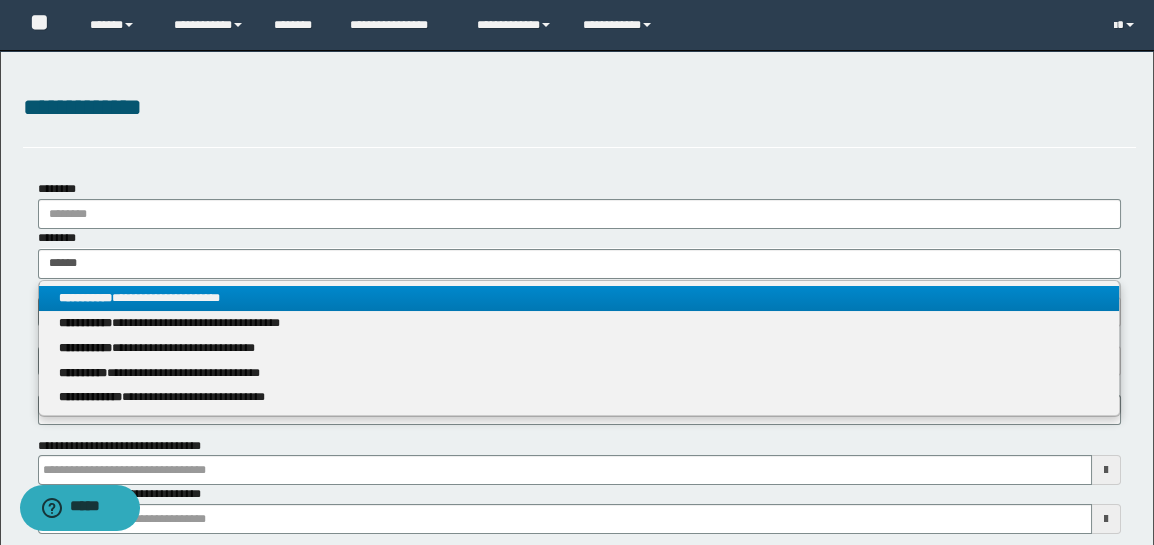 click on "**********" at bounding box center (579, 298) 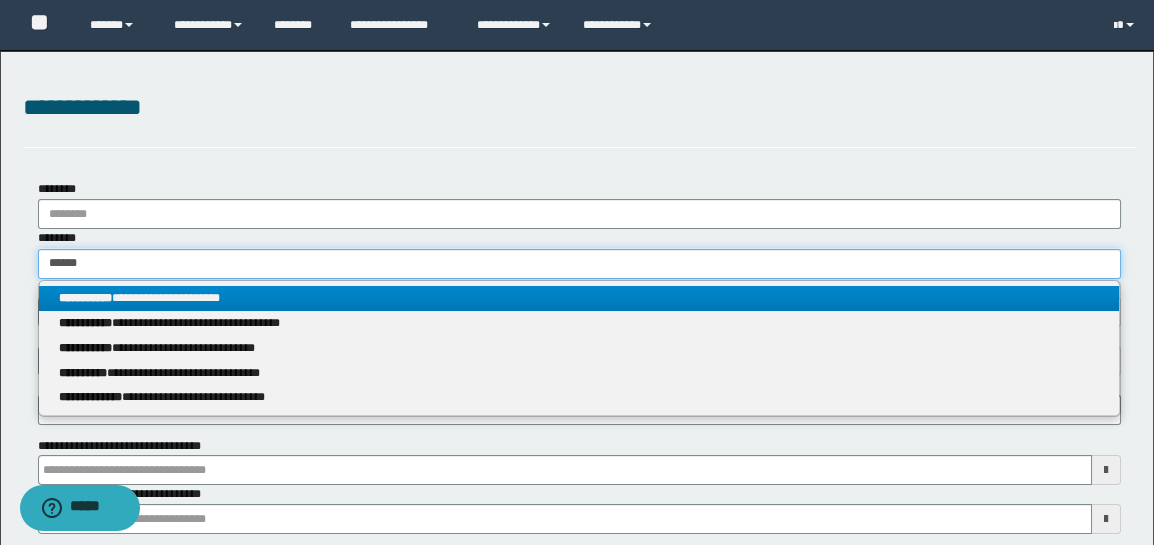 type 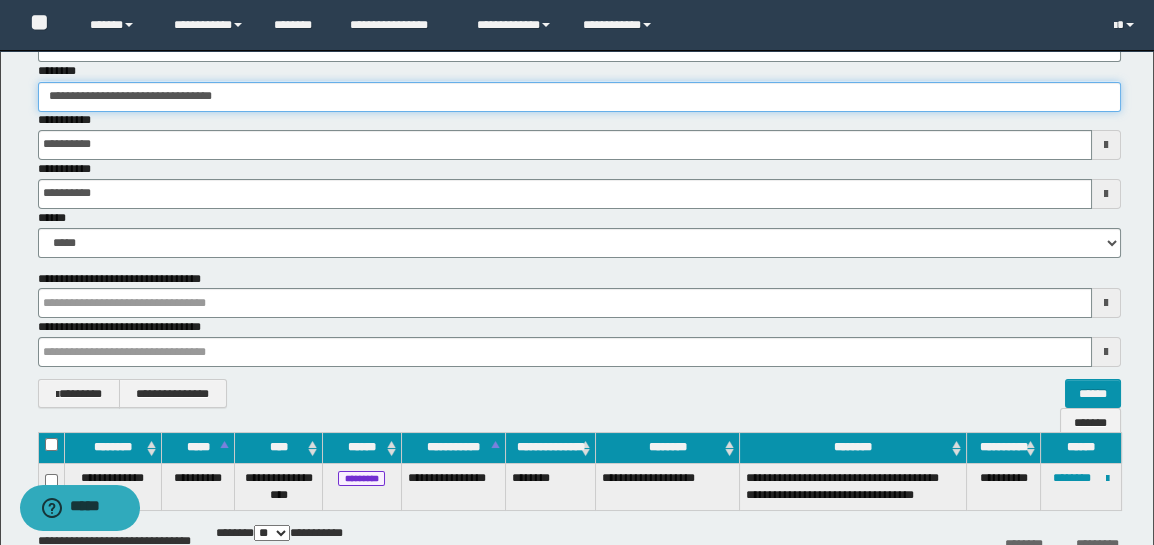 scroll, scrollTop: 199, scrollLeft: 0, axis: vertical 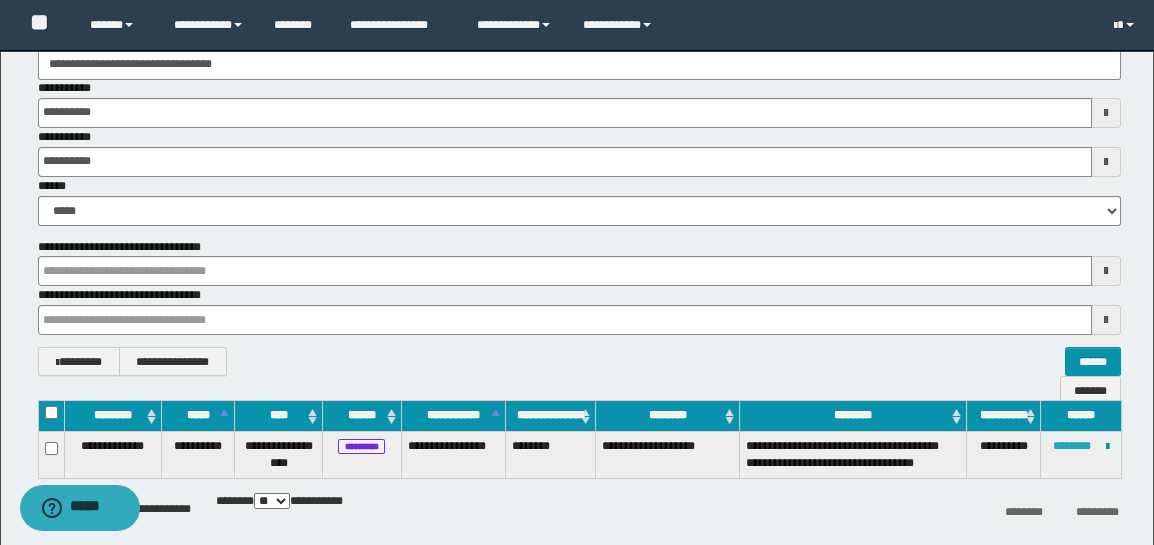 click on "********" at bounding box center (1072, 446) 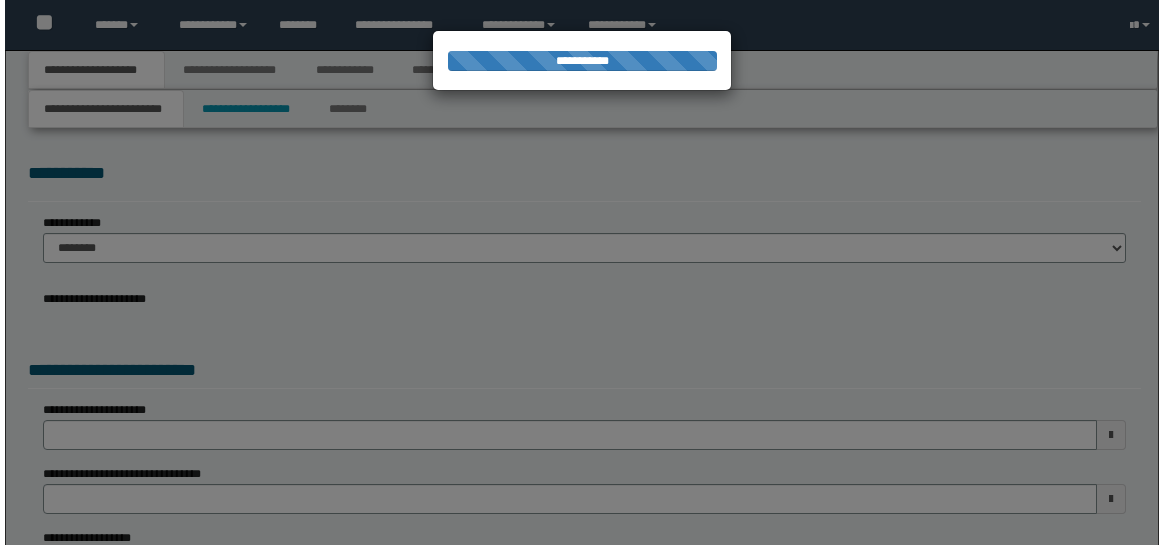 scroll, scrollTop: 0, scrollLeft: 0, axis: both 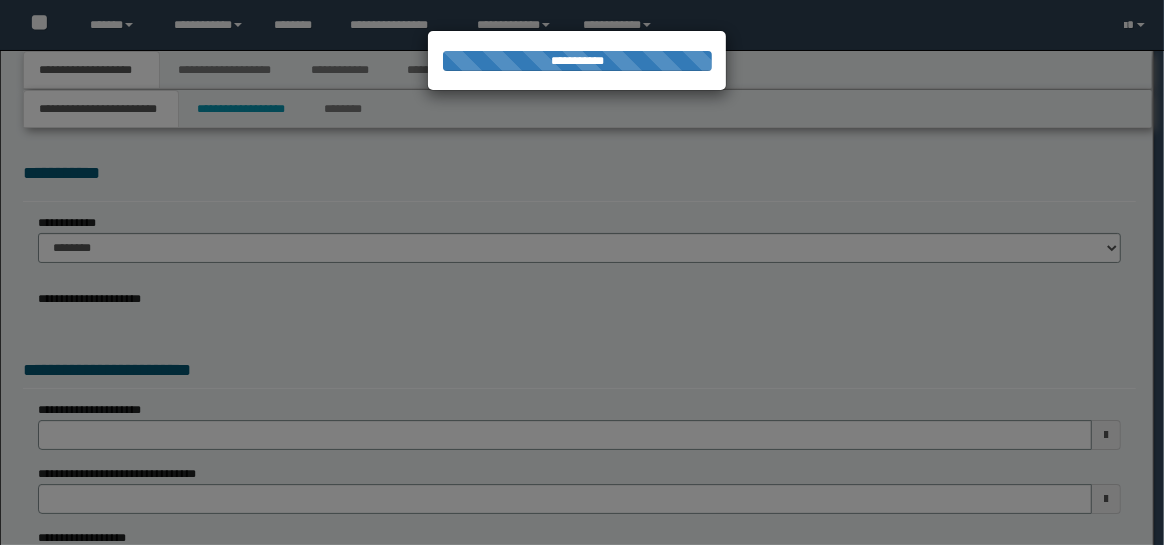 select on "*" 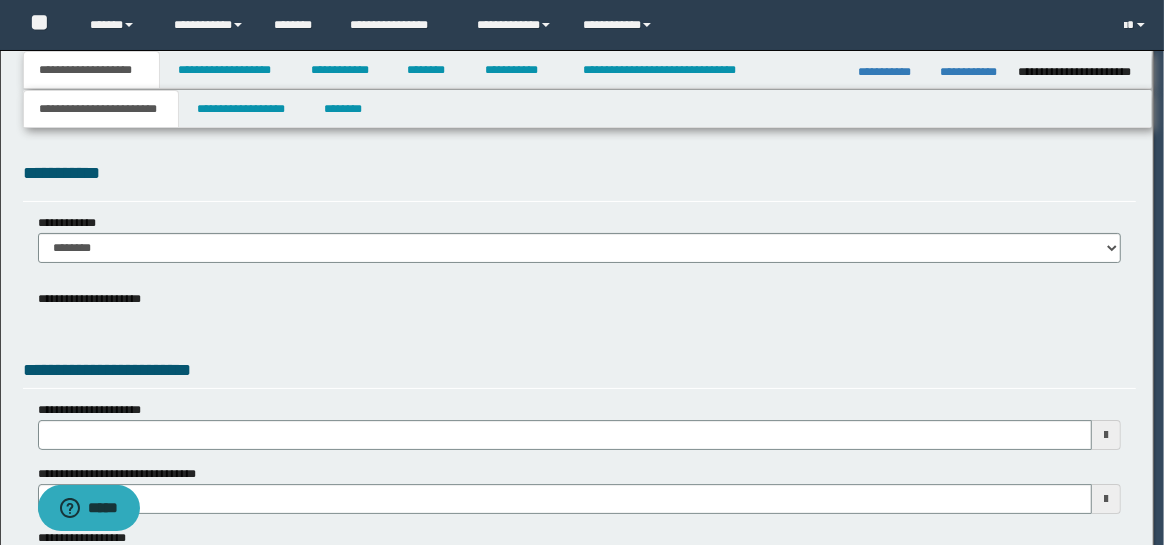 scroll, scrollTop: 0, scrollLeft: 0, axis: both 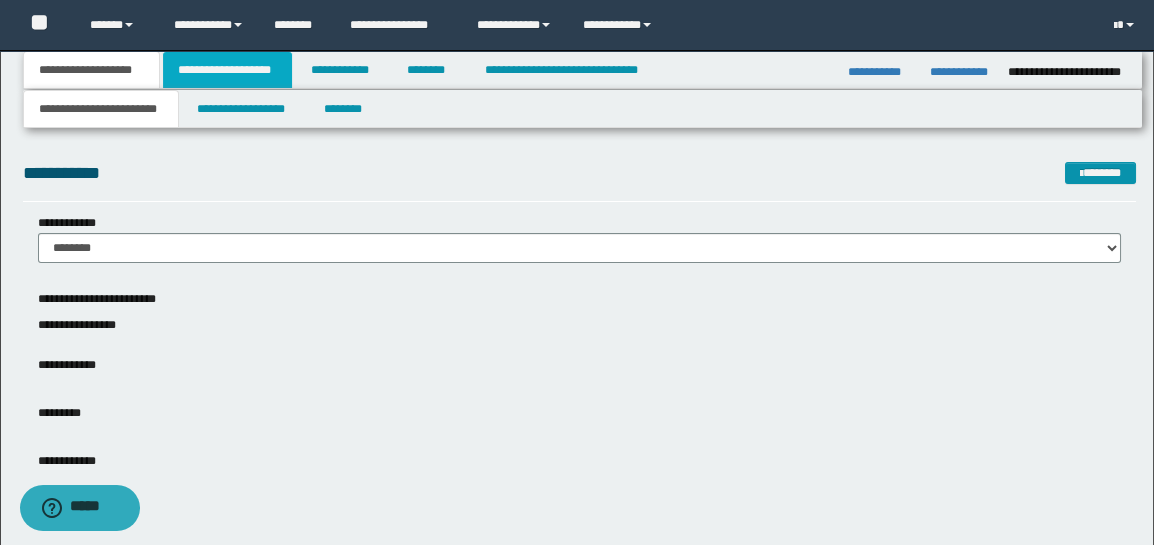 click on "**********" at bounding box center (227, 70) 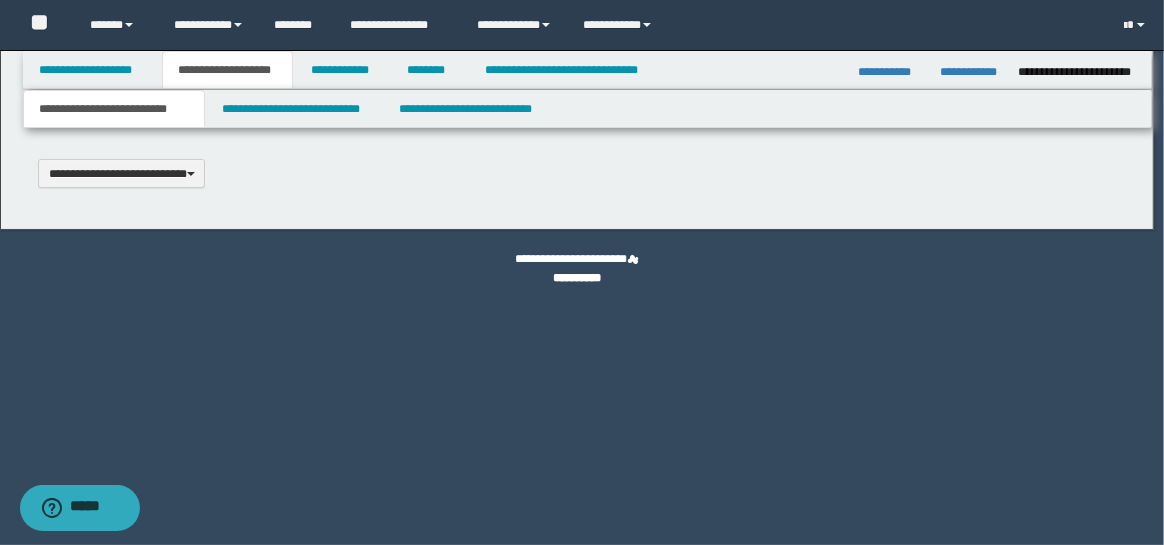 type 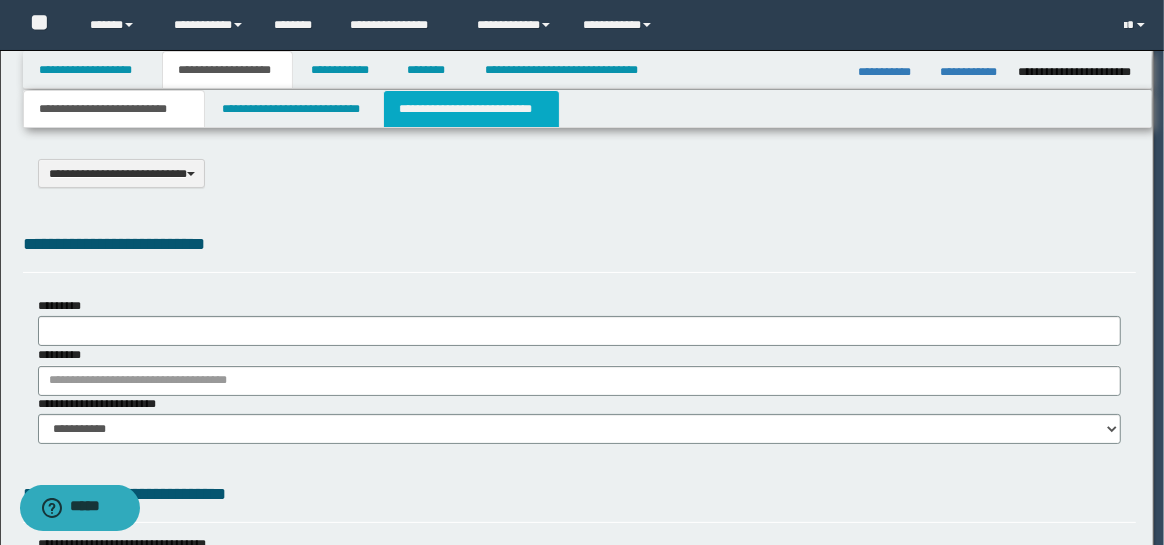 select on "*" 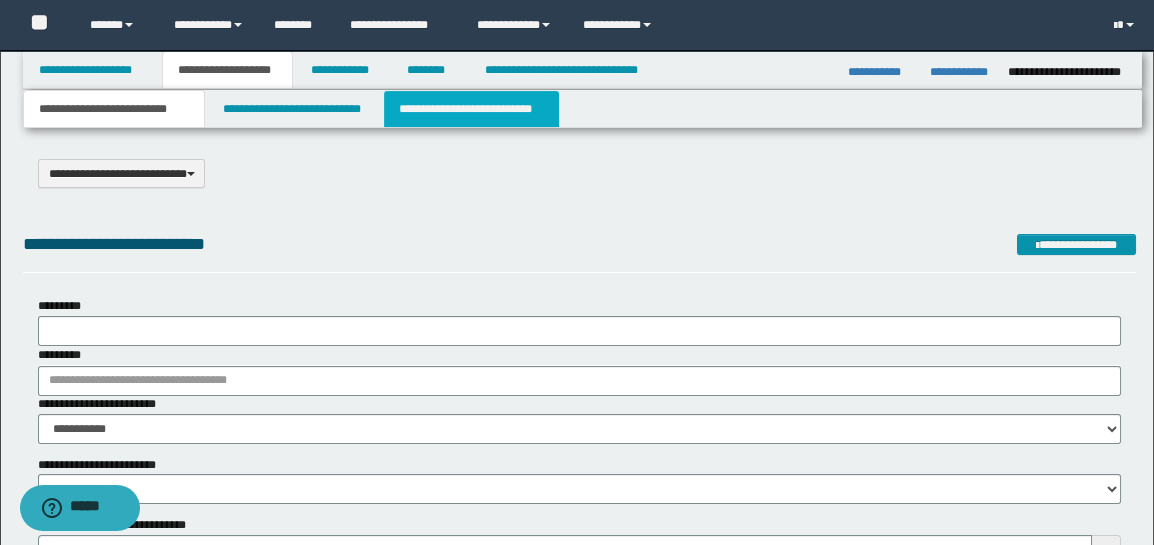 click on "**********" at bounding box center (471, 109) 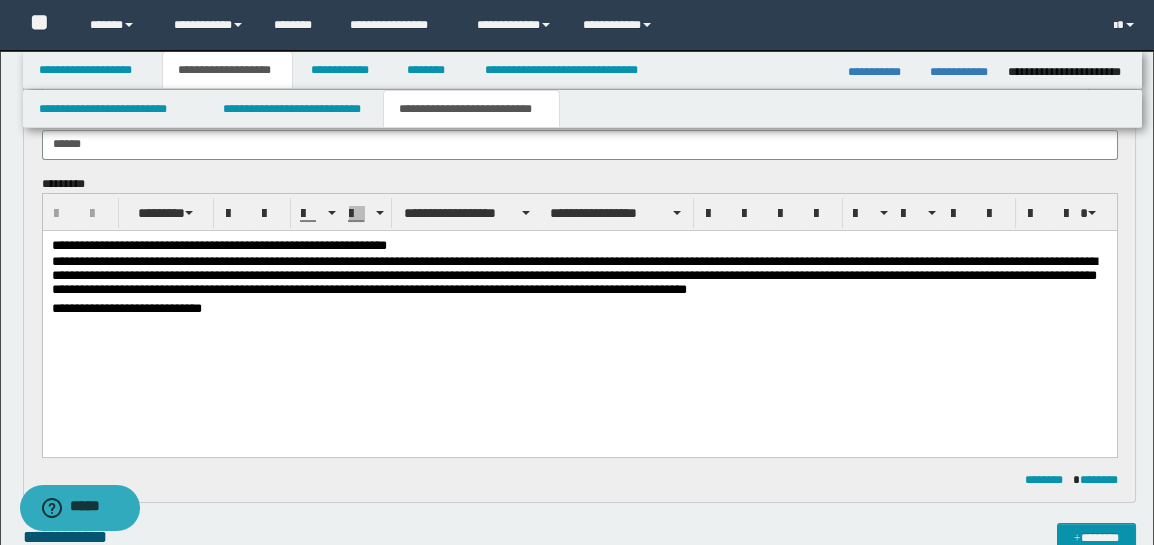 scroll, scrollTop: 799, scrollLeft: 0, axis: vertical 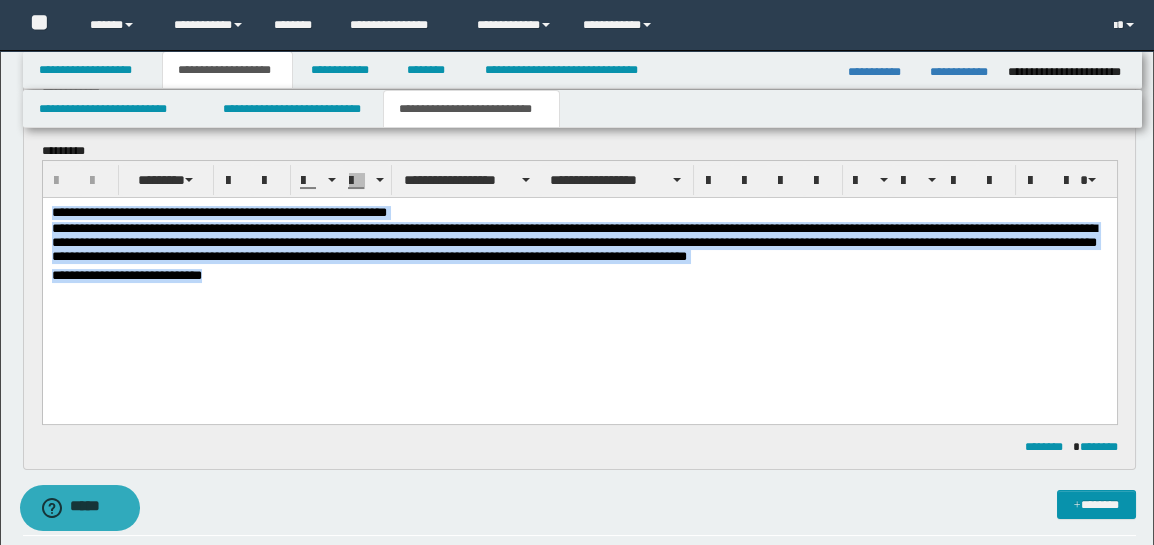 drag, startPoint x: 253, startPoint y: 276, endPoint x: 42, endPoint y: 355, distance: 225.30424 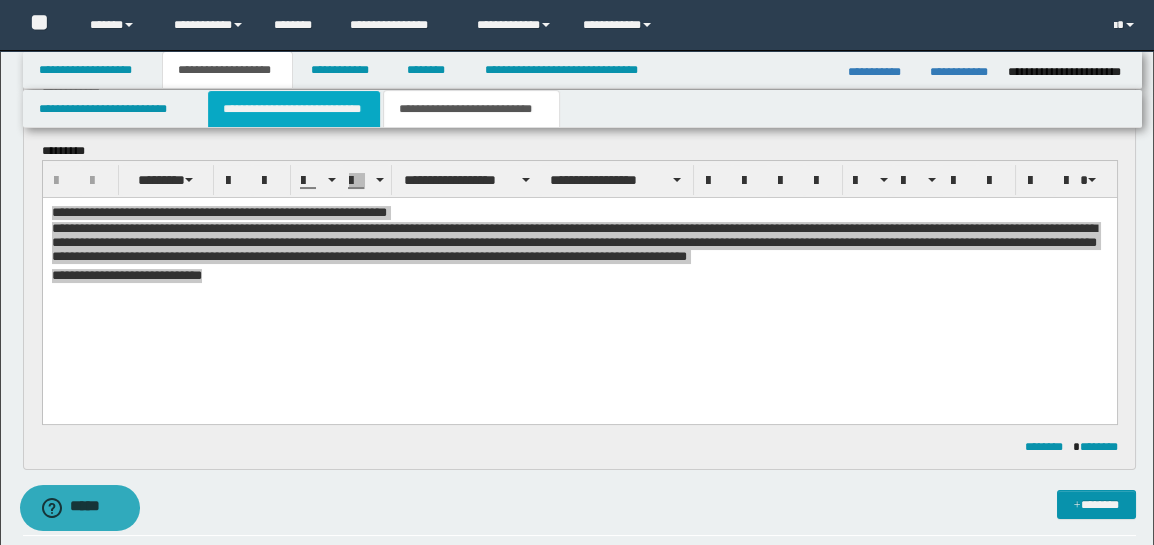 click on "**********" at bounding box center (294, 109) 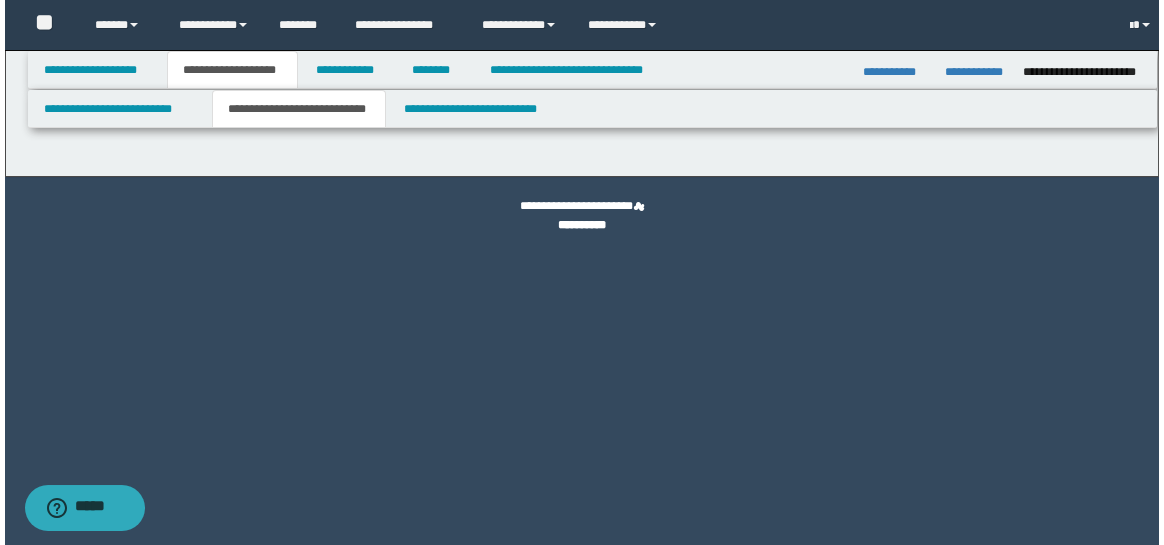 scroll, scrollTop: 0, scrollLeft: 0, axis: both 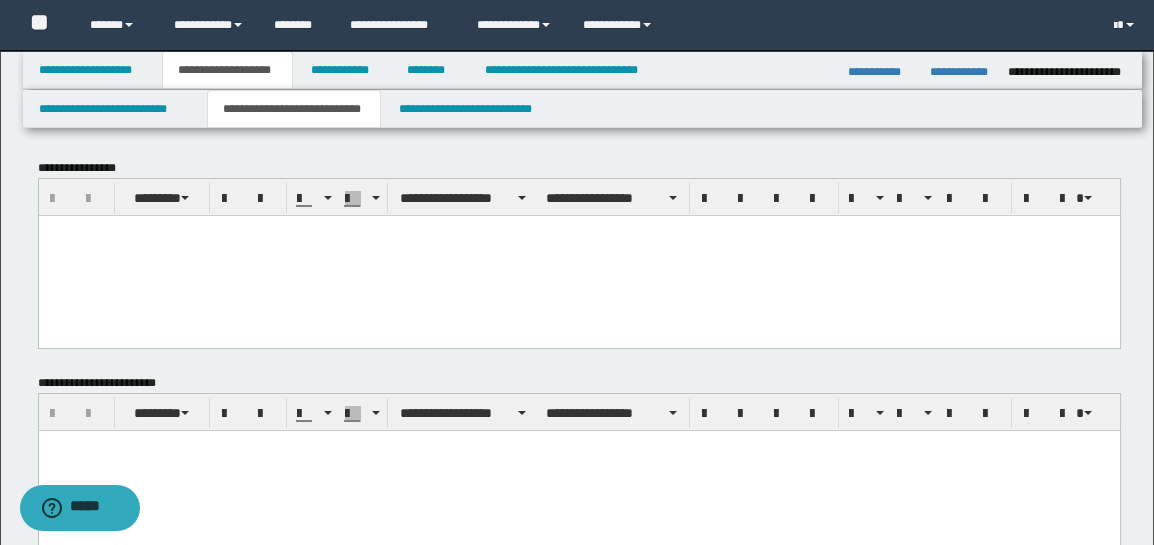 click at bounding box center (578, 445) 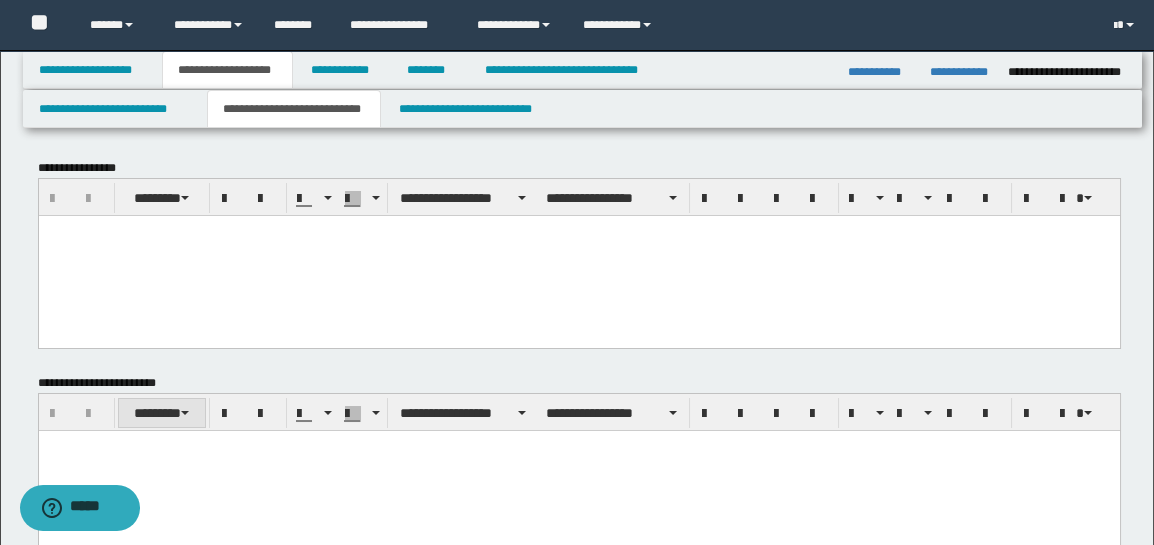 type 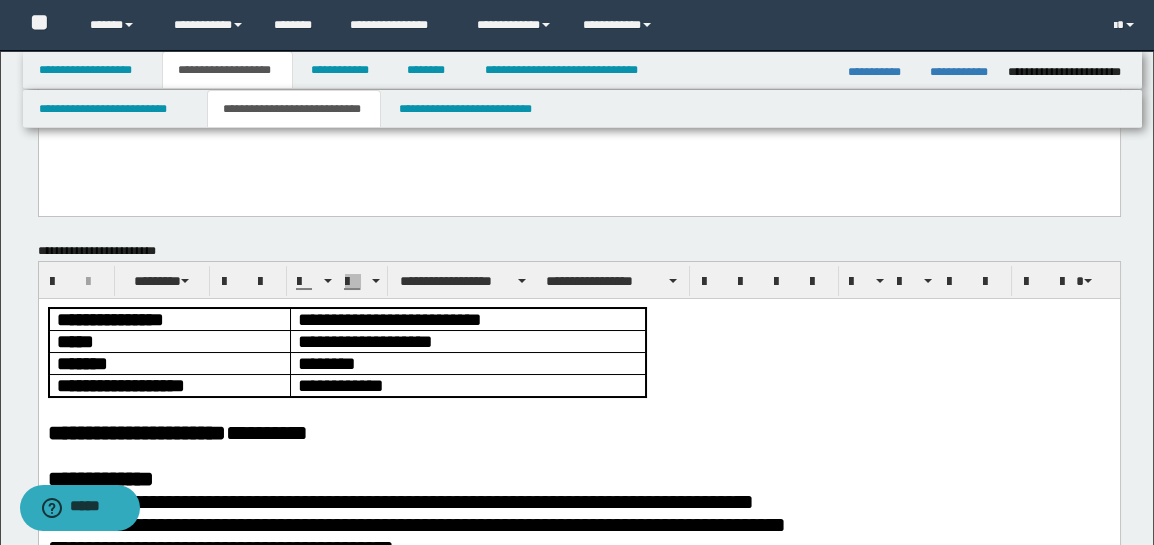 scroll, scrollTop: 133, scrollLeft: 0, axis: vertical 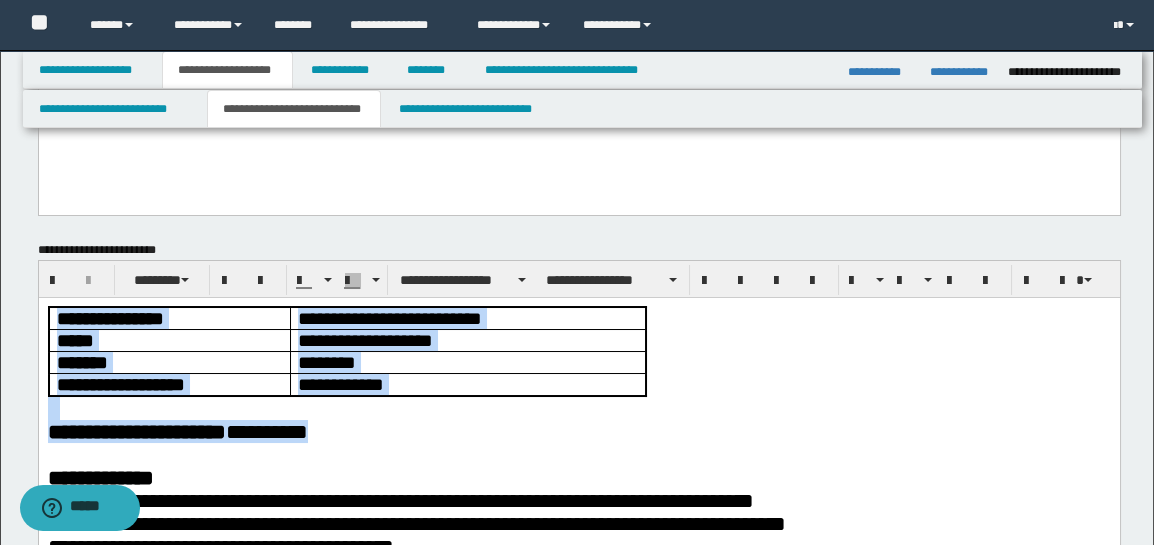 drag, startPoint x: 461, startPoint y: 461, endPoint x: 0, endPoint y: 181, distance: 539.3709 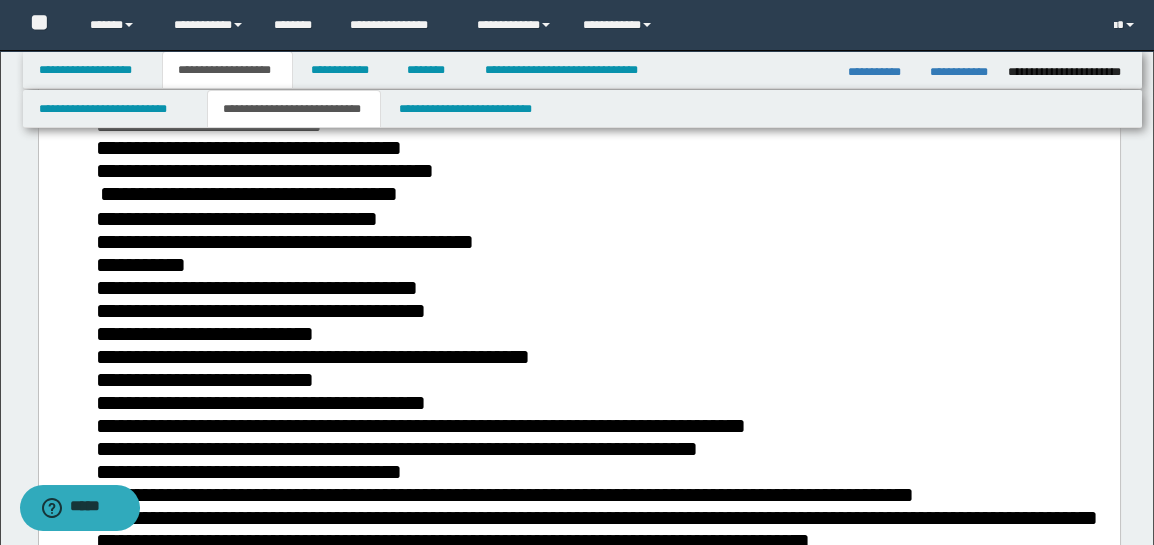 scroll, scrollTop: 1466, scrollLeft: 0, axis: vertical 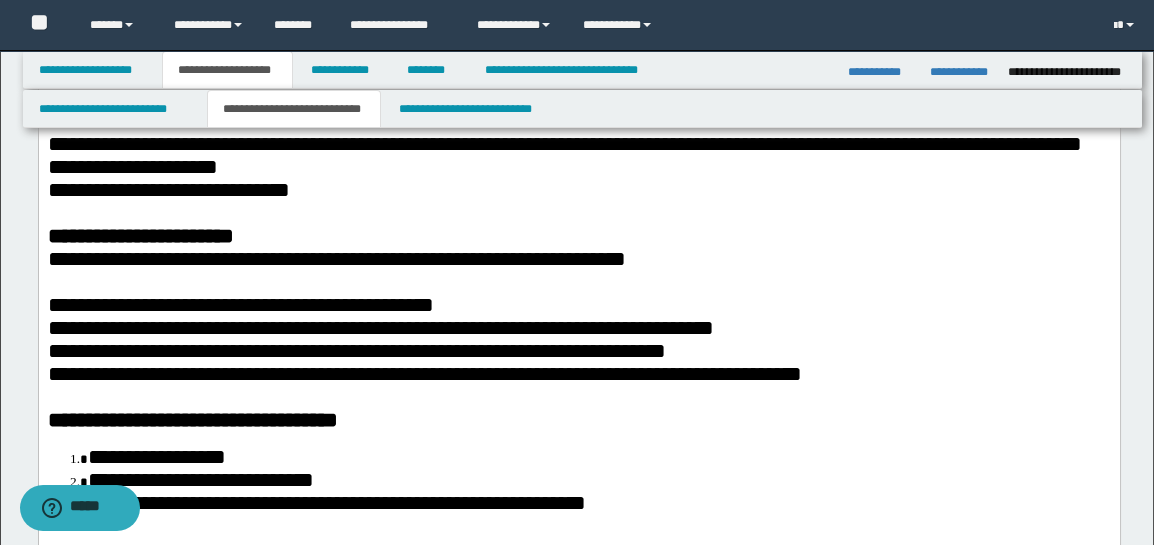 click on "*******" at bounding box center [164, -123] 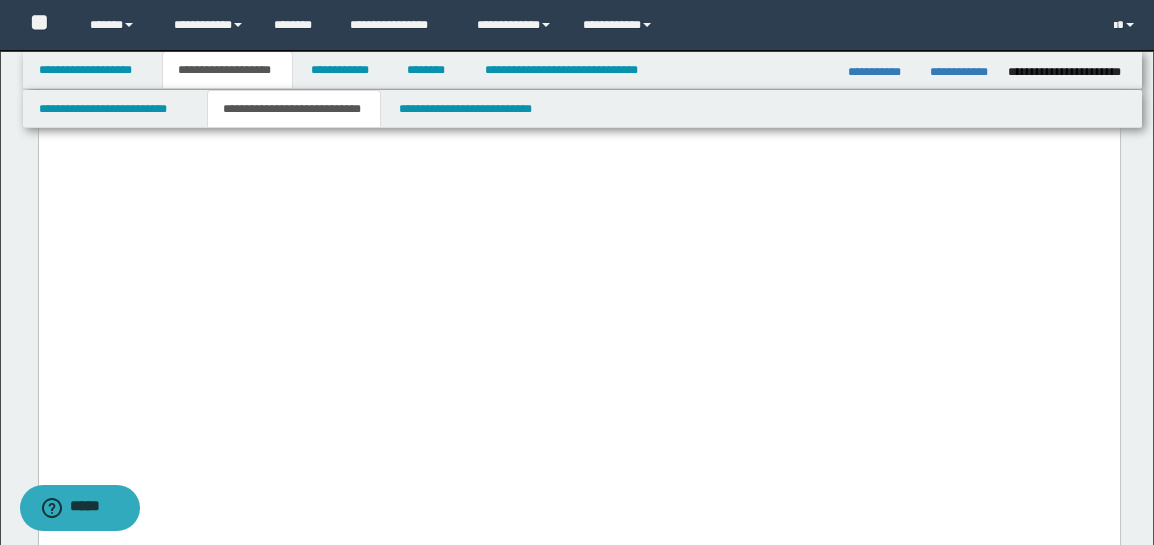 scroll, scrollTop: 6133, scrollLeft: 0, axis: vertical 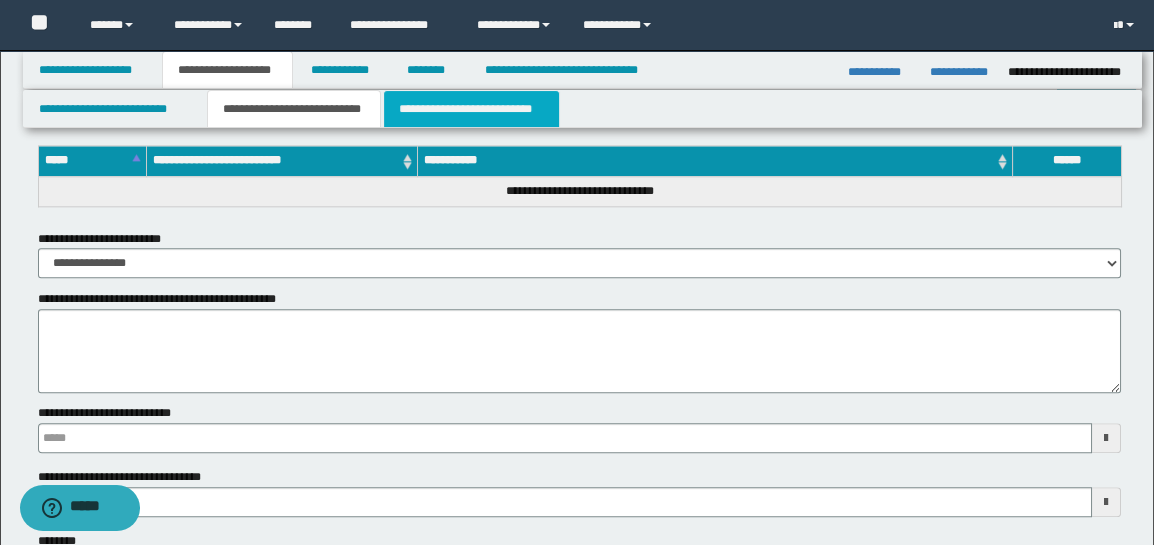 click on "**********" at bounding box center (471, 109) 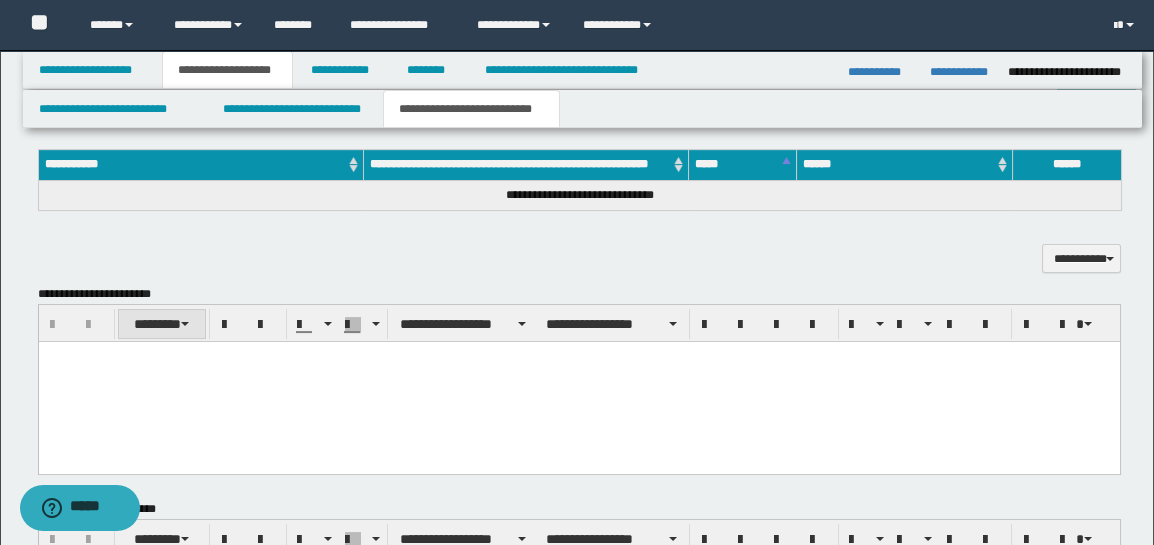 scroll, scrollTop: 1236, scrollLeft: 0, axis: vertical 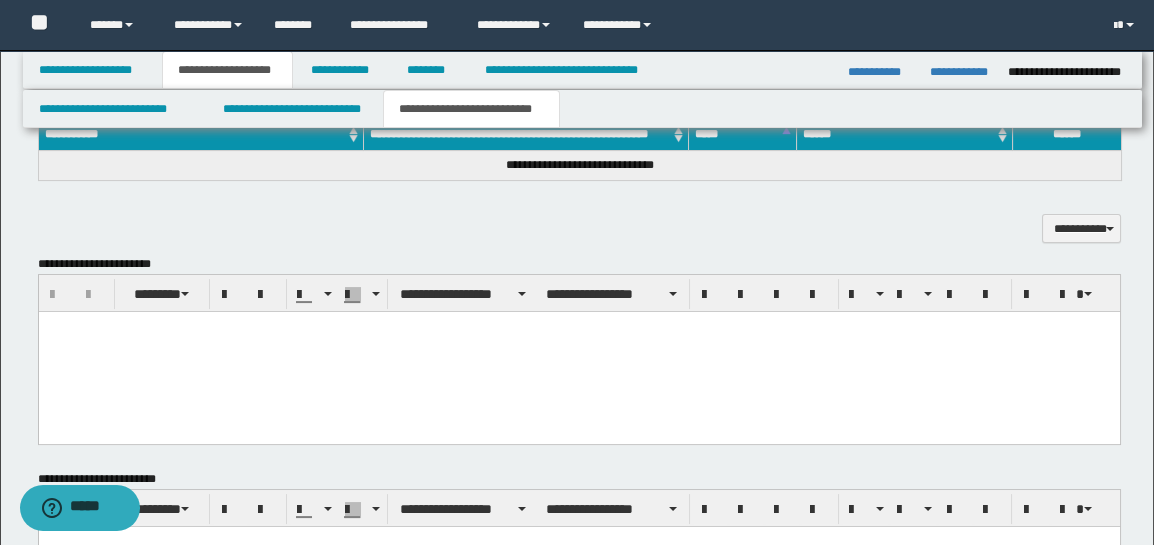 click at bounding box center [578, 352] 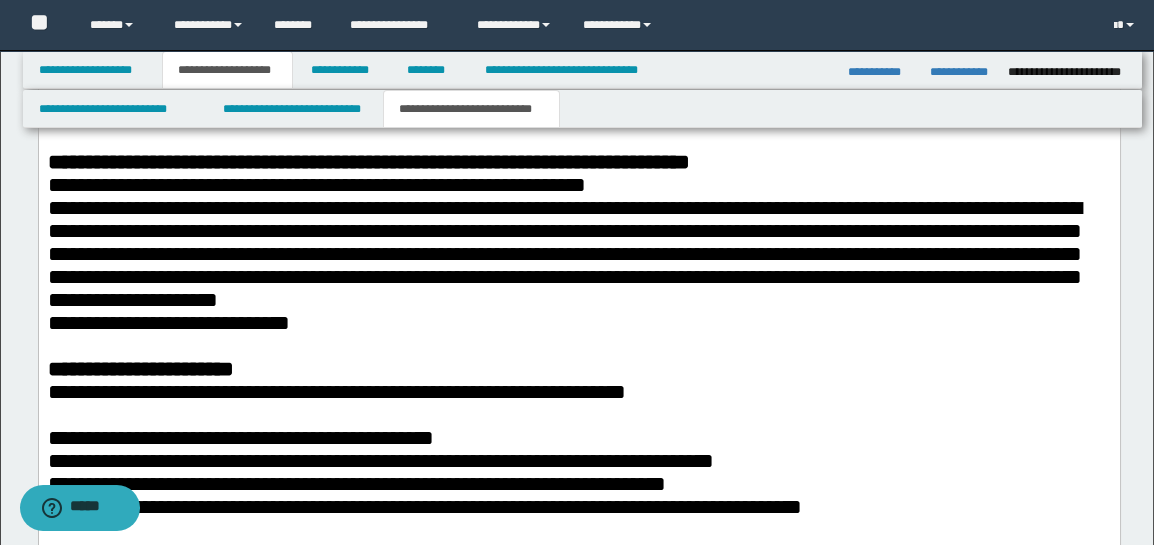 scroll, scrollTop: 1436, scrollLeft: 0, axis: vertical 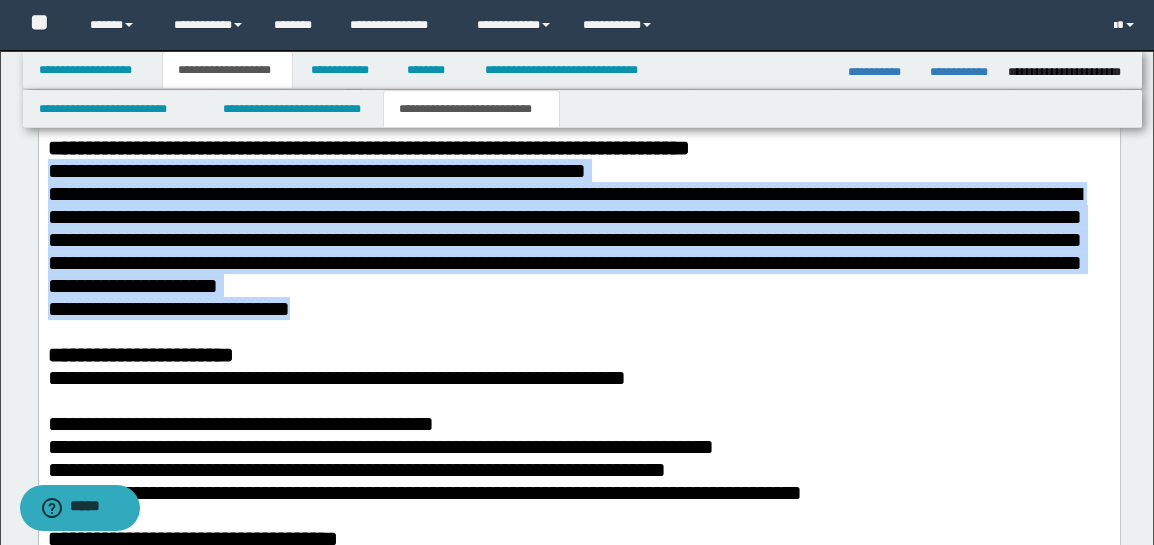 drag, startPoint x: 351, startPoint y: 317, endPoint x: 42, endPoint y: 169, distance: 342.61493 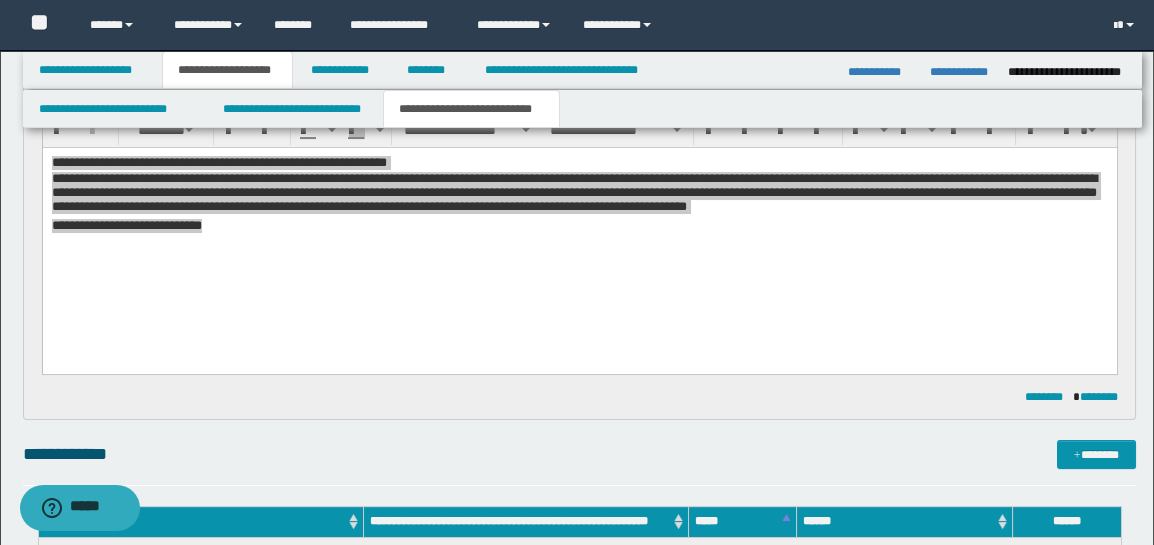 scroll, scrollTop: 703, scrollLeft: 0, axis: vertical 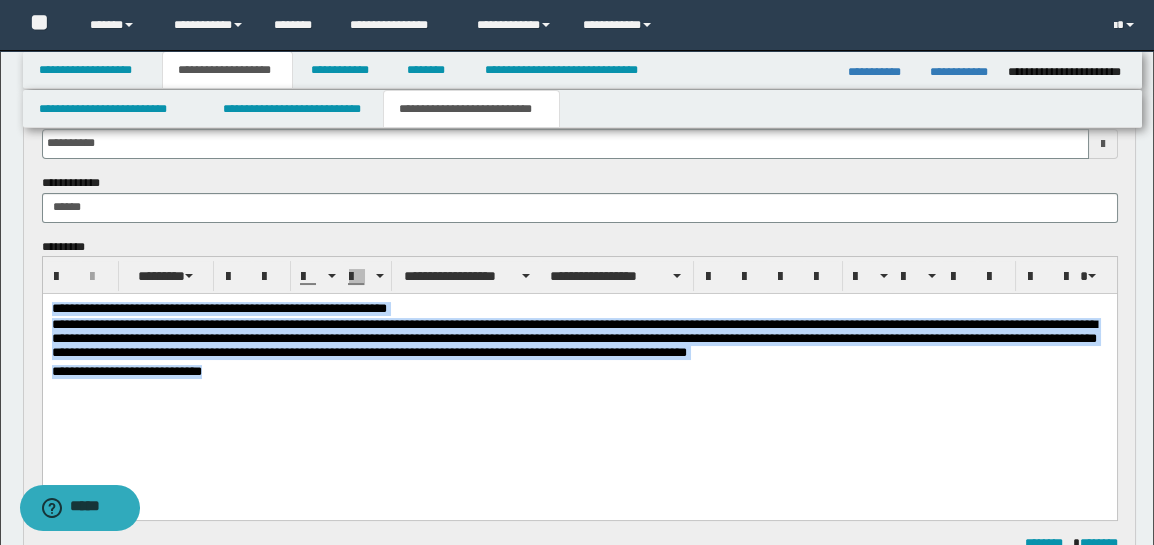 click on "**********" at bounding box center (579, 341) 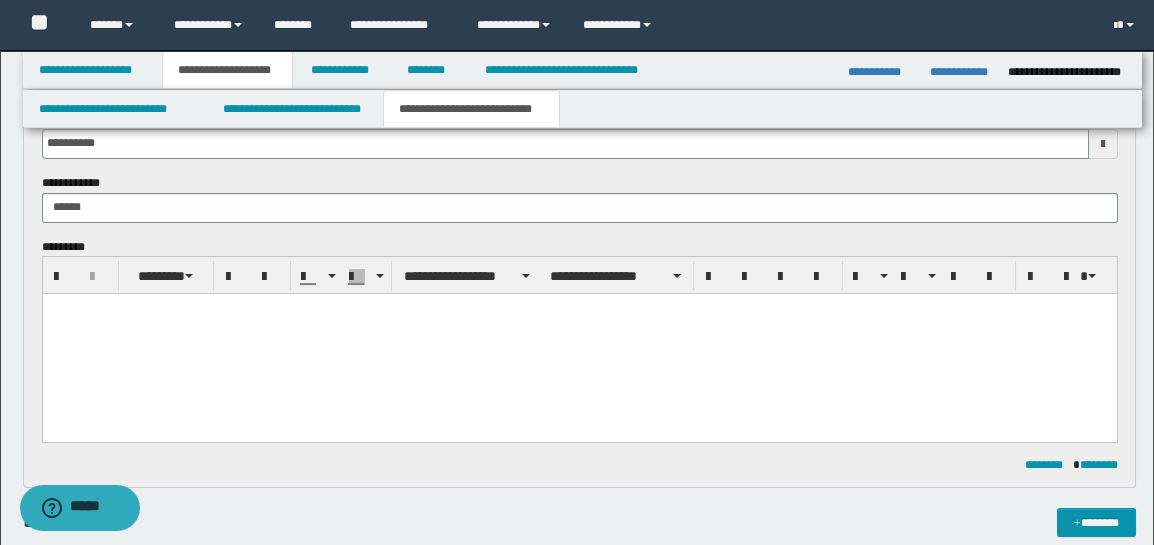 type 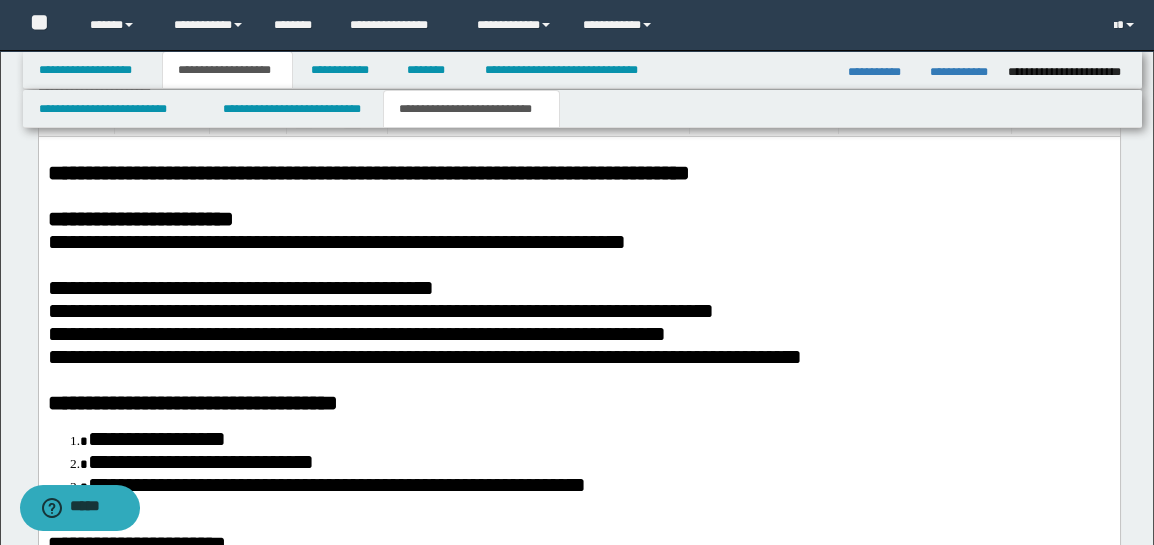 scroll, scrollTop: 1503, scrollLeft: 0, axis: vertical 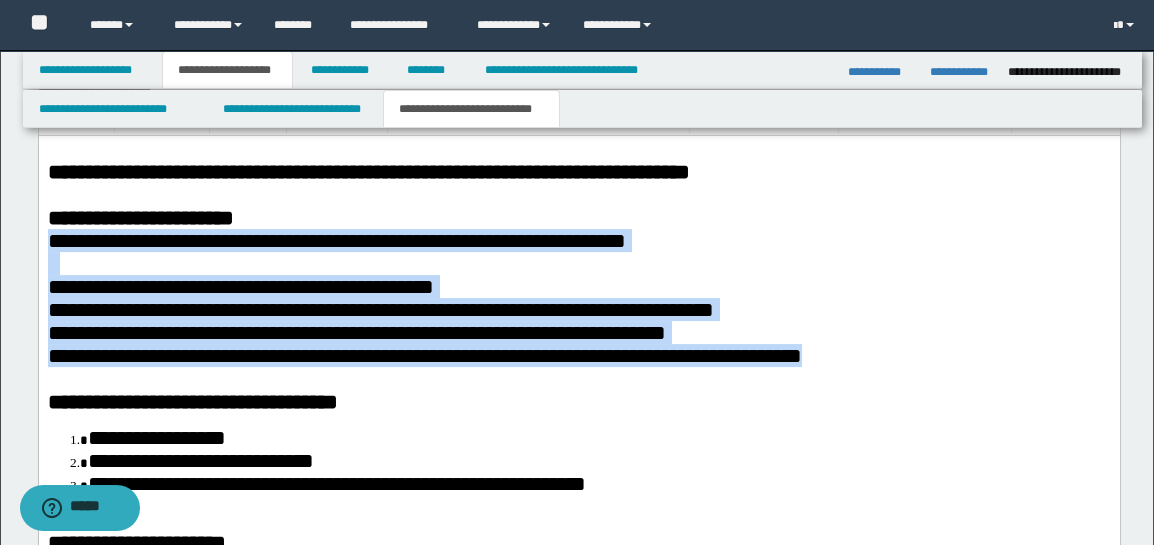 drag, startPoint x: 888, startPoint y: 373, endPoint x: 38, endPoint y: 379, distance: 850.0212 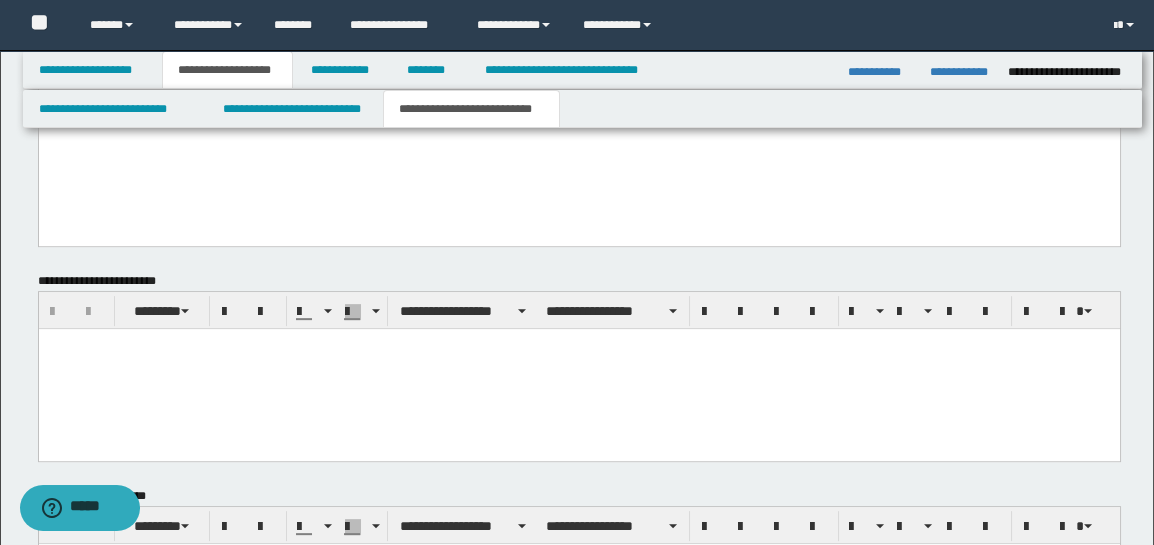 scroll, scrollTop: 2503, scrollLeft: 0, axis: vertical 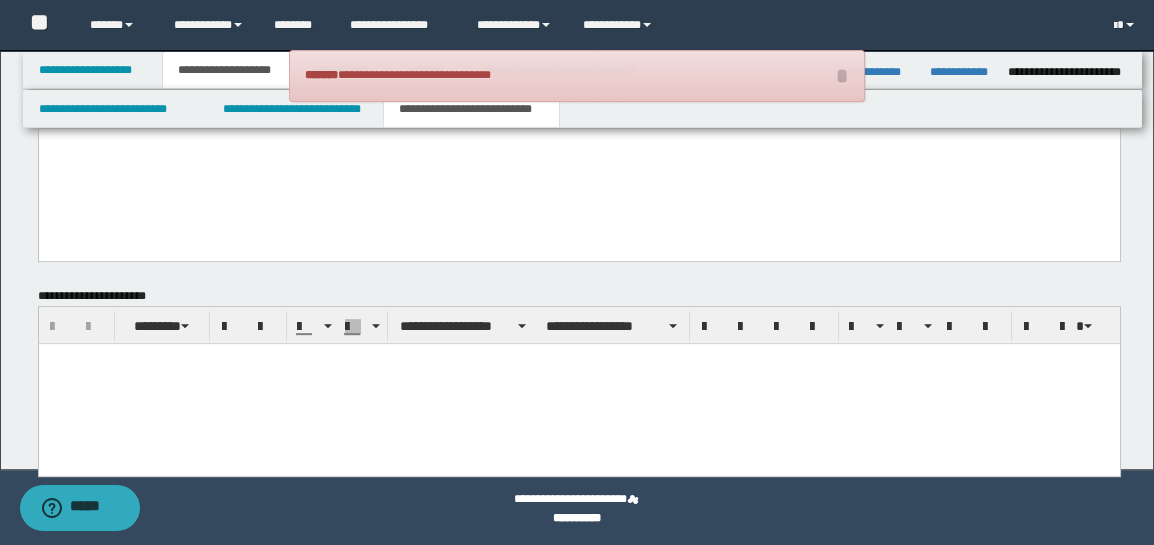 click at bounding box center (578, 384) 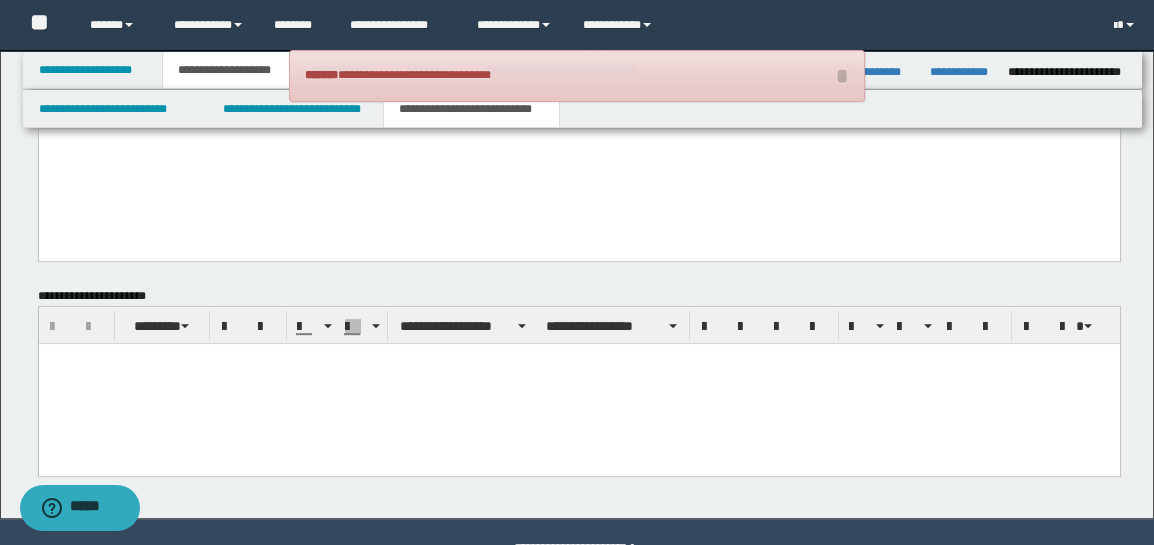 type 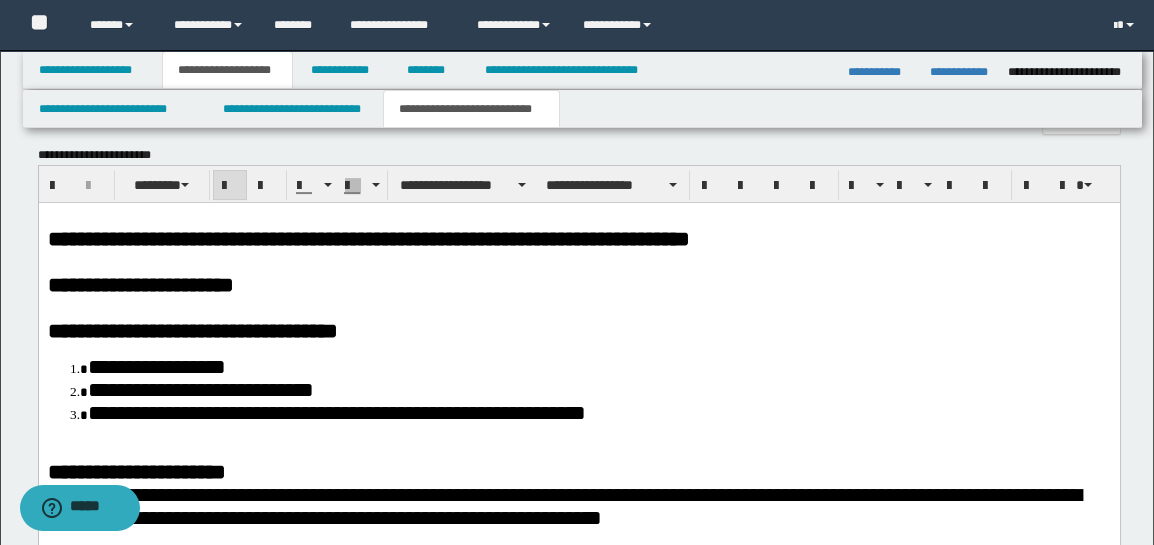 scroll, scrollTop: 1236, scrollLeft: 0, axis: vertical 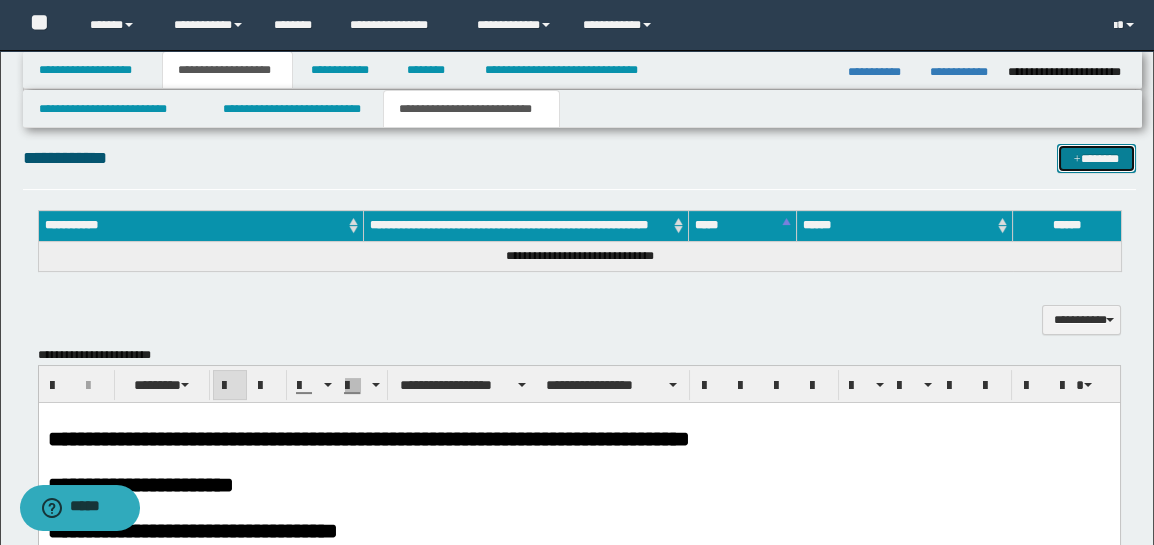 click on "*******" at bounding box center (1096, 158) 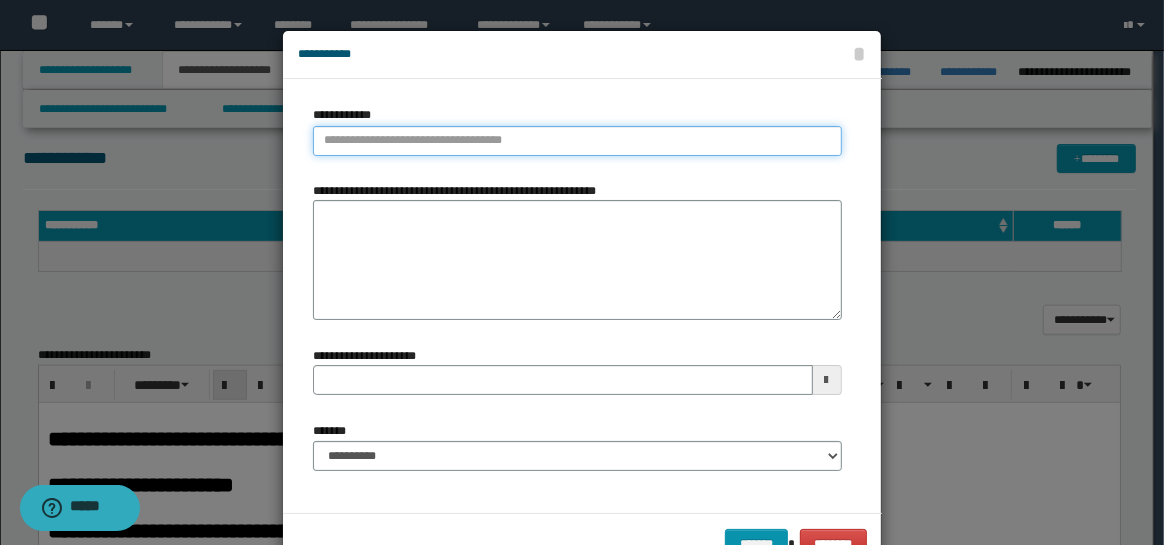 click on "**********" at bounding box center [577, 141] 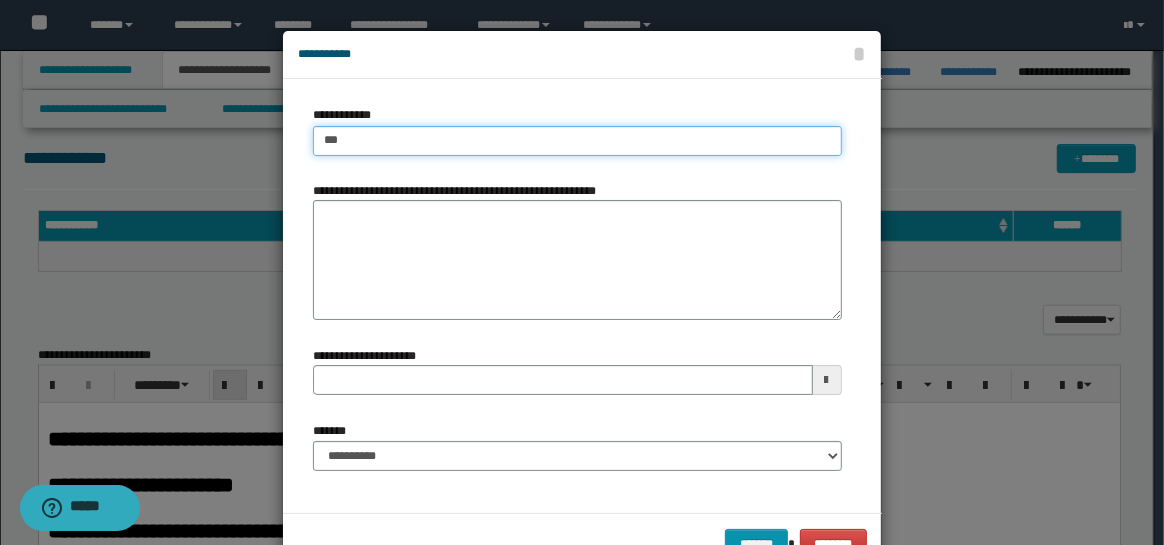 type on "****" 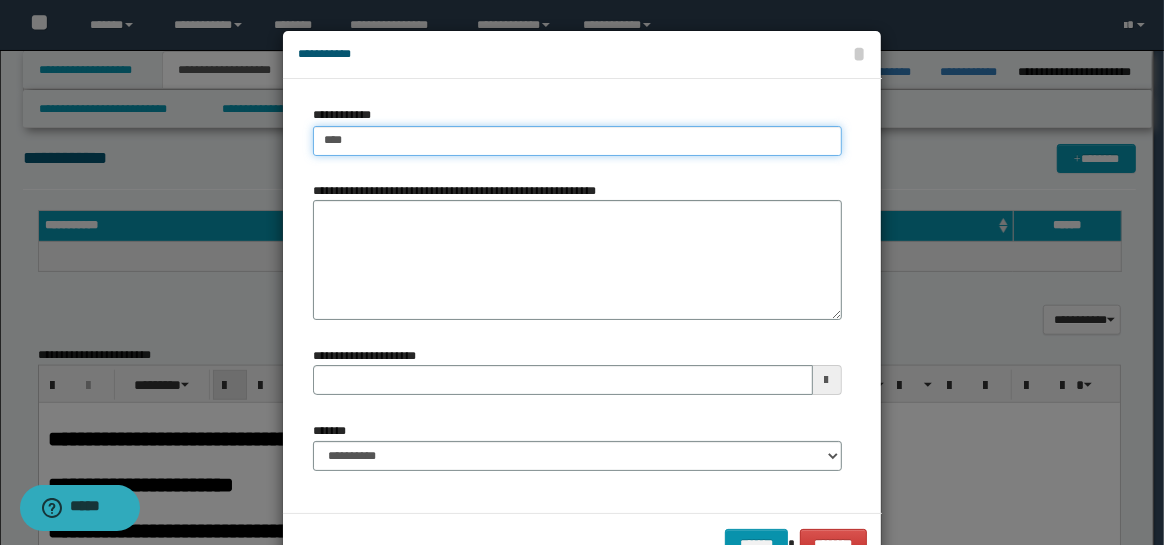 type on "****" 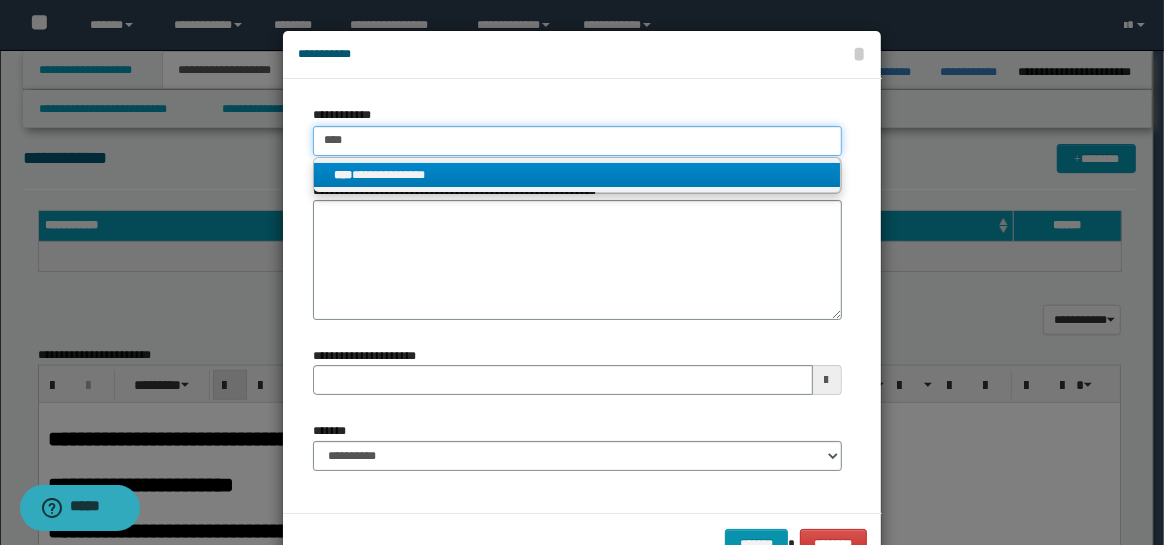 type on "****" 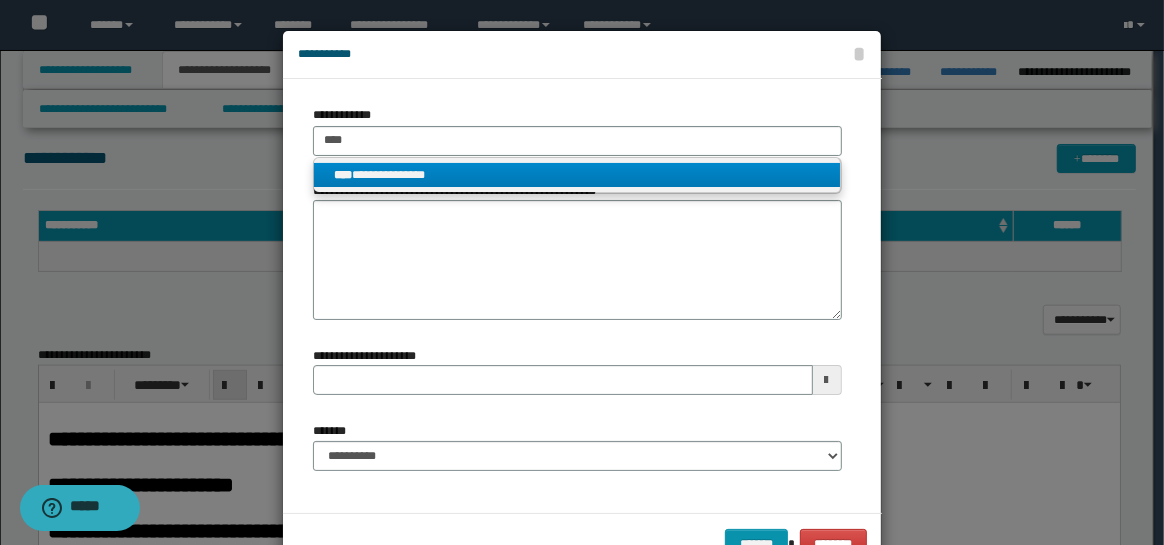 click on "**********" at bounding box center (577, 176) 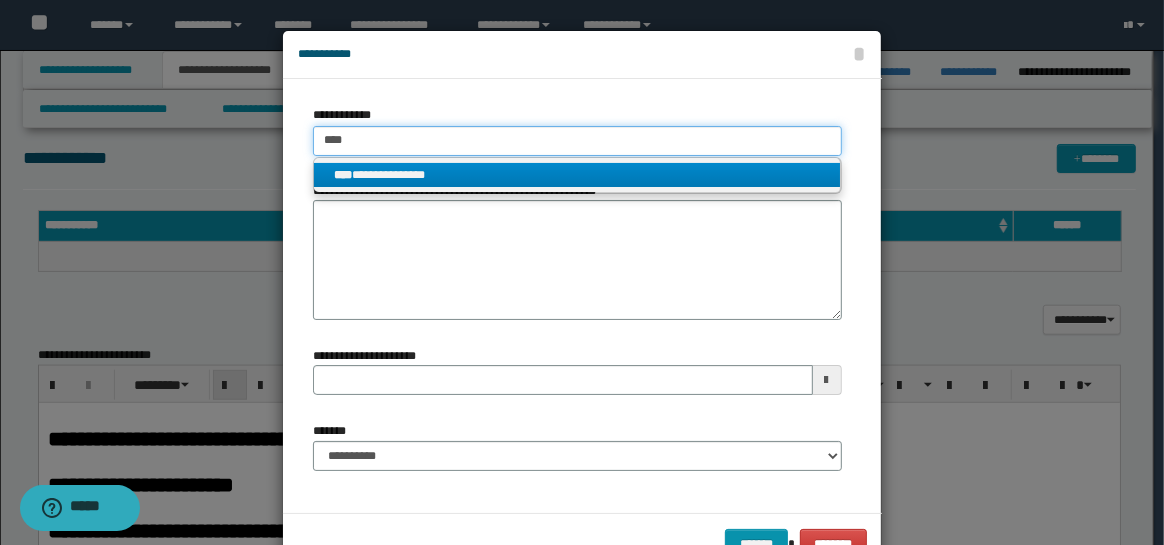 type 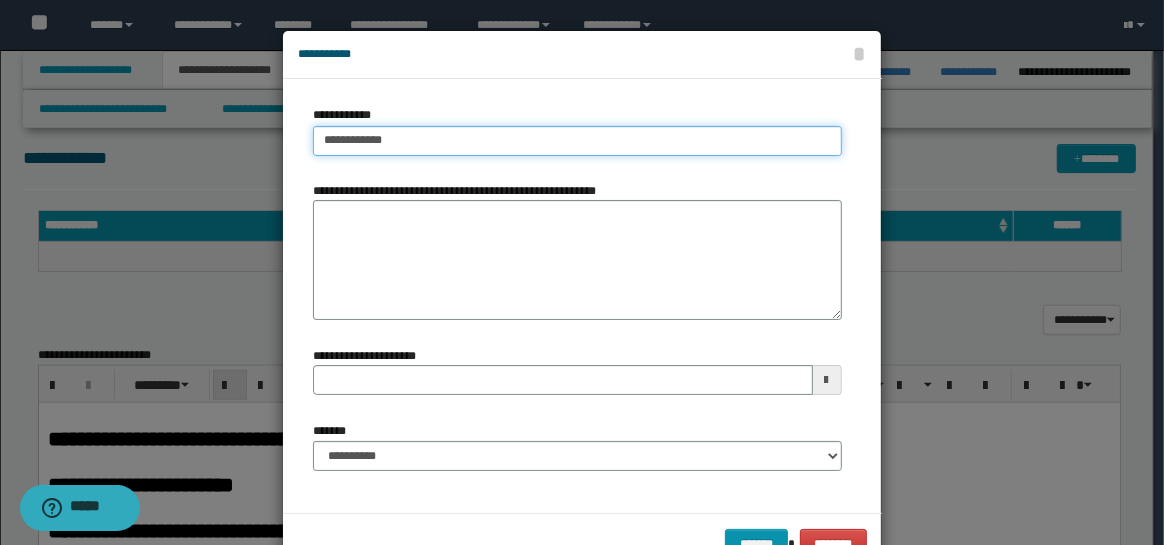 type 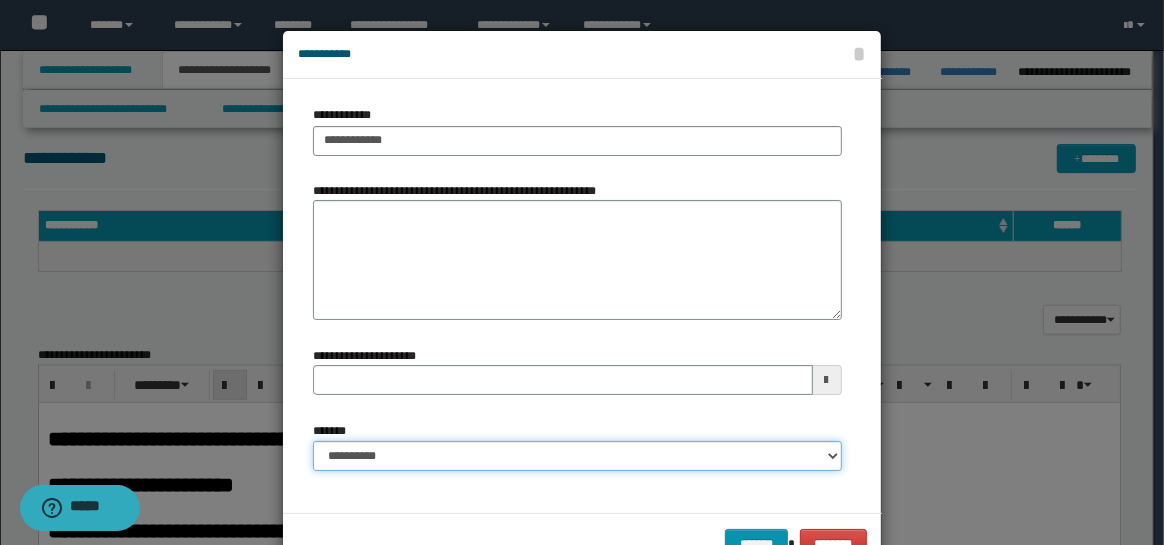 click on "**********" at bounding box center (577, 456) 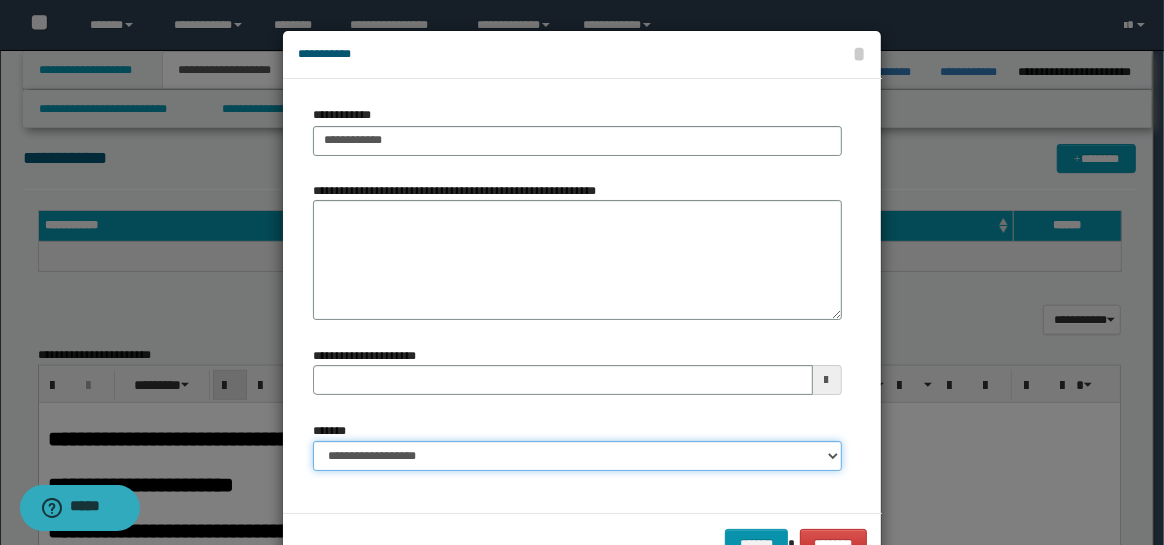 click on "**********" at bounding box center [577, 456] 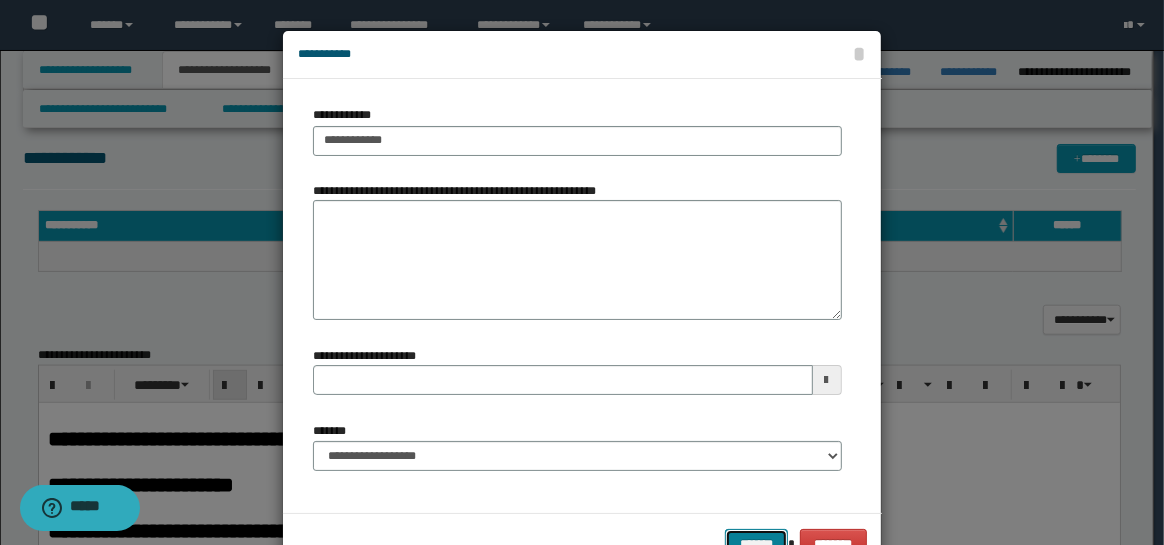 click on "*******" at bounding box center [757, 543] 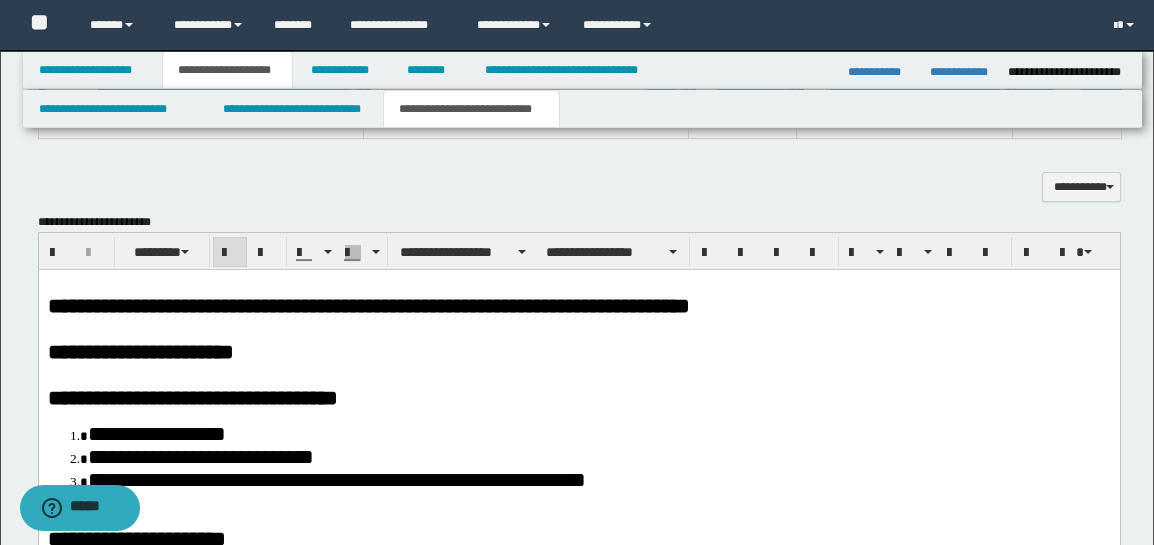 scroll, scrollTop: 1169, scrollLeft: 0, axis: vertical 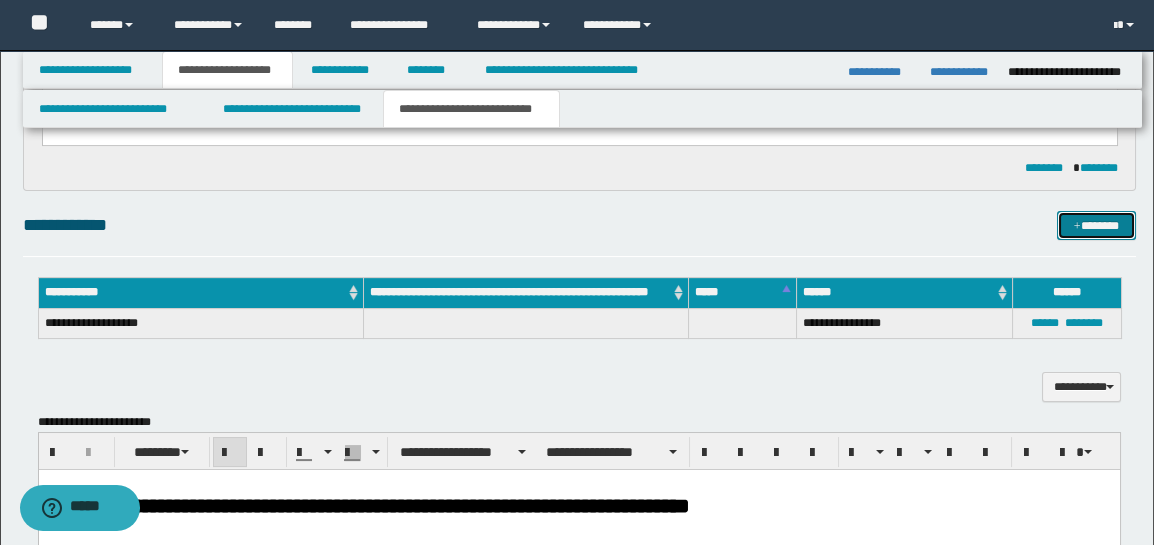 click on "*******" at bounding box center [1096, 225] 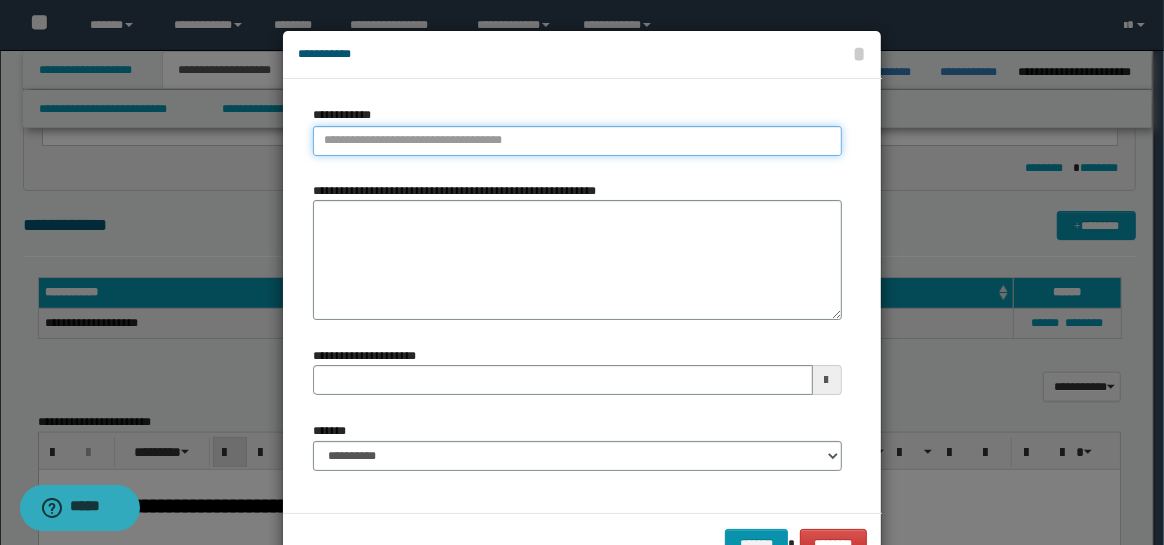 type on "**********" 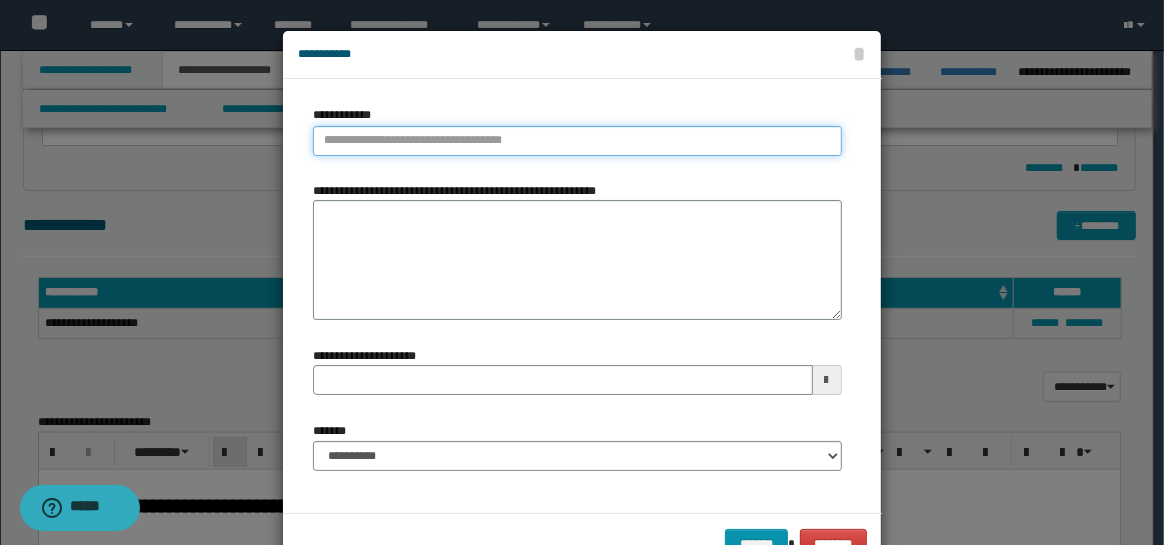click on "**********" at bounding box center [577, 141] 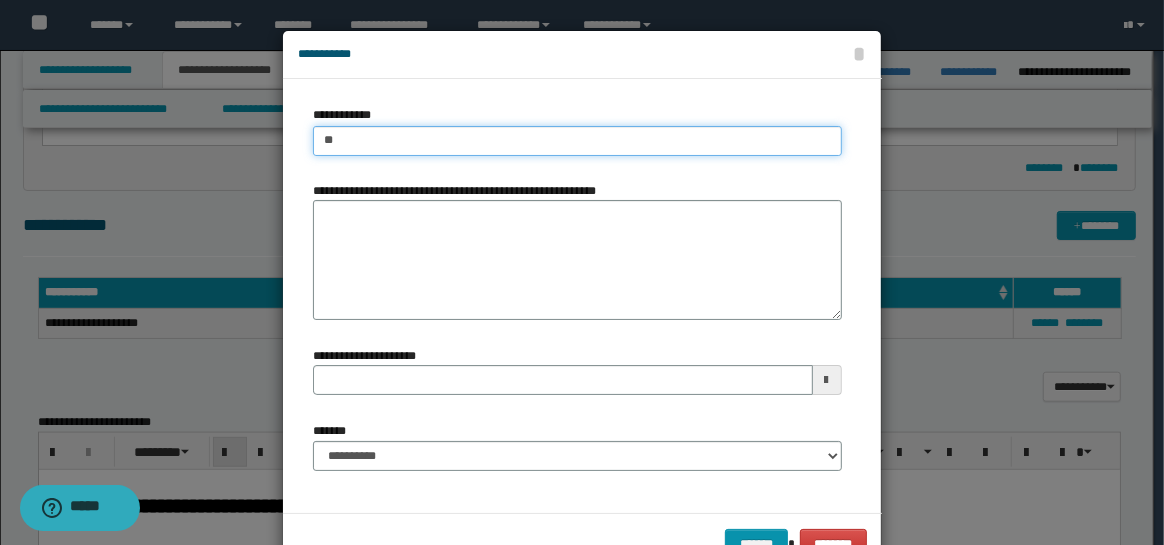 type on "***" 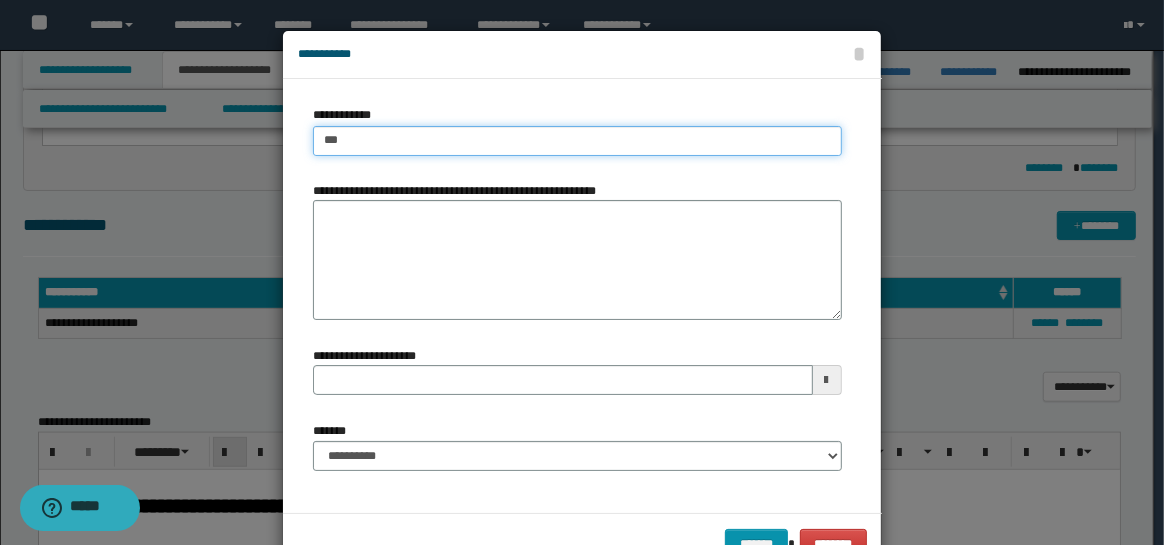 type on "***" 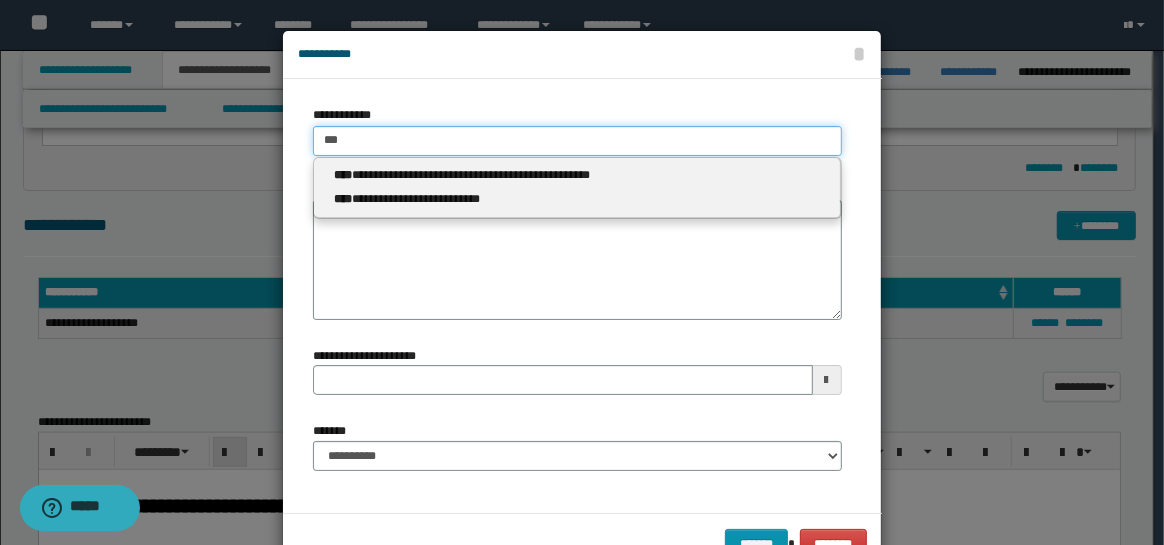 type 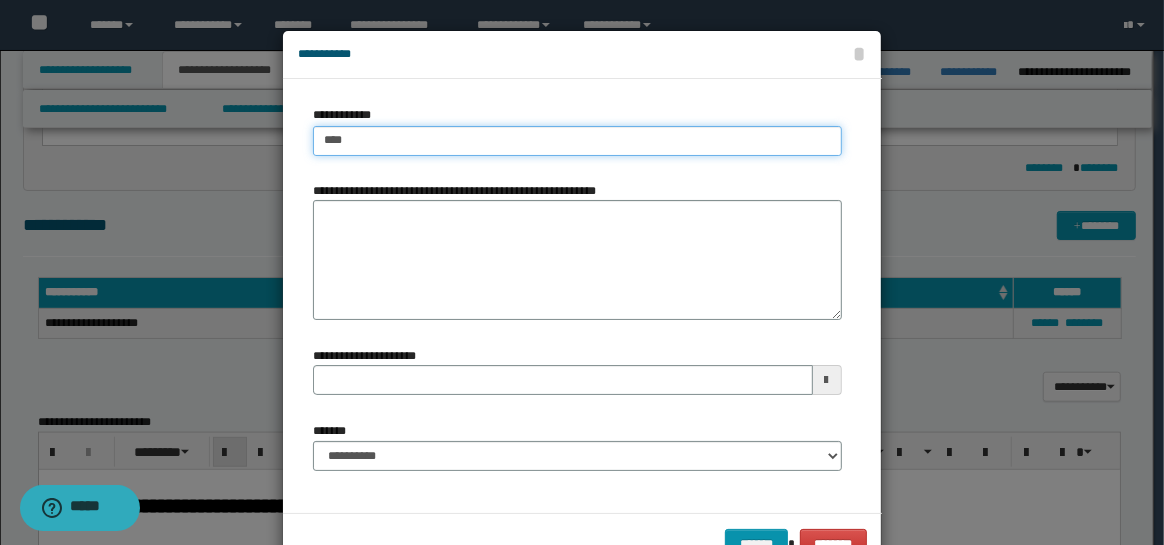 type on "****" 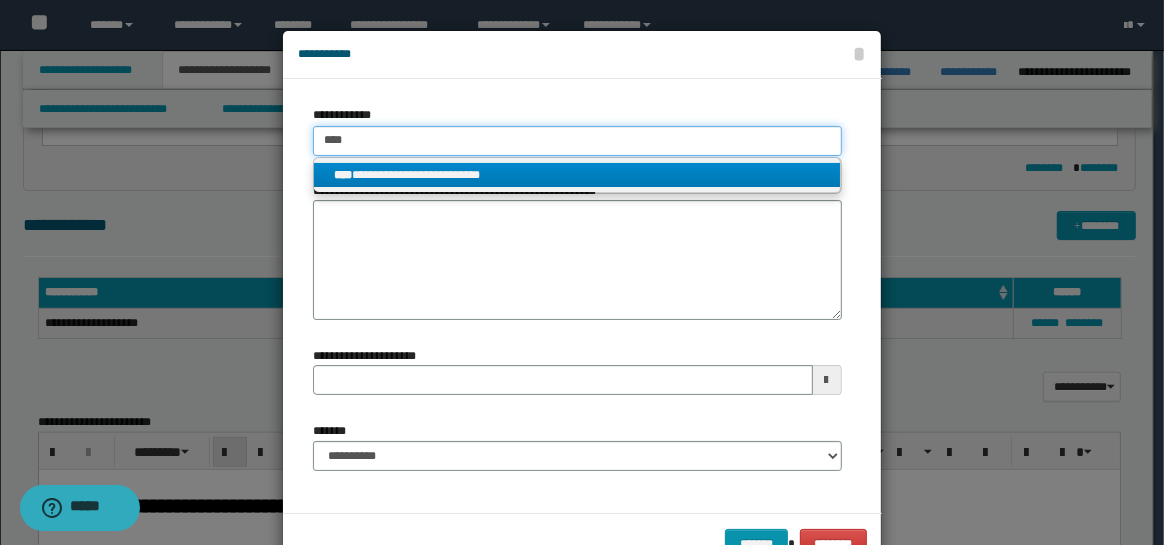 type on "****" 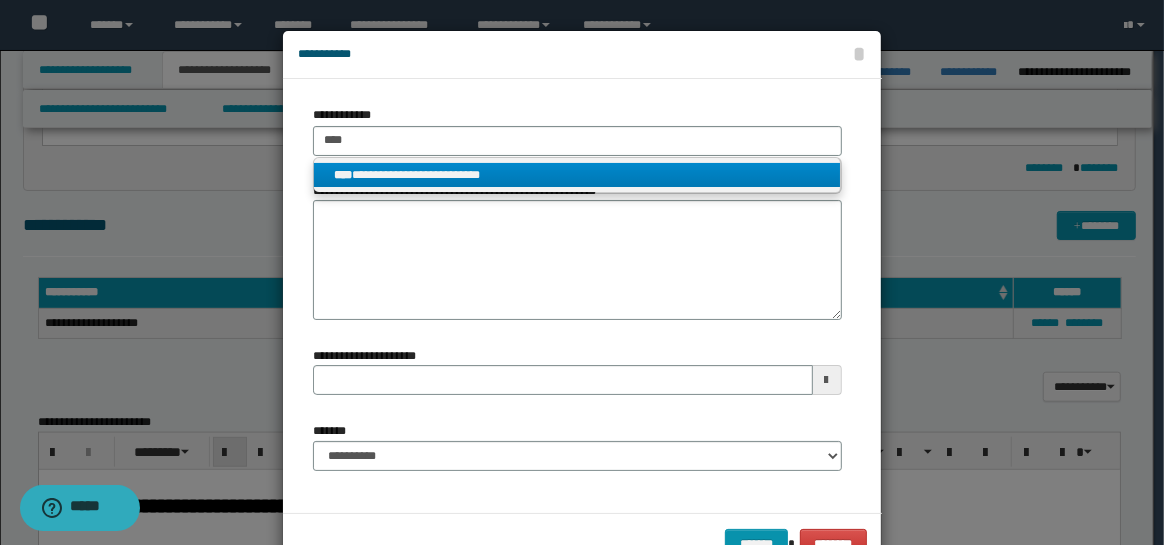 click on "**********" at bounding box center [577, 175] 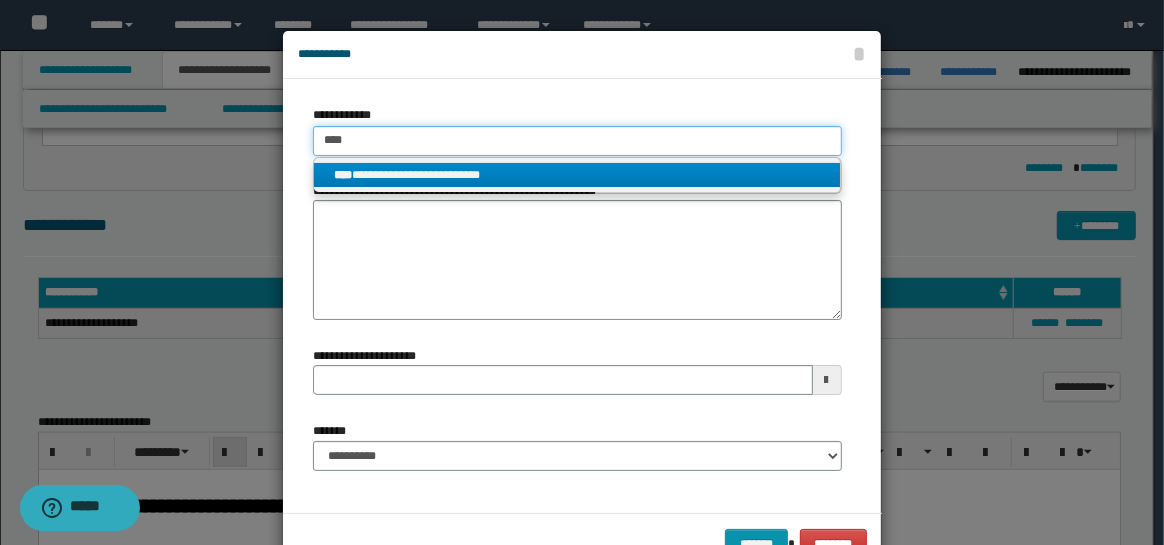 type 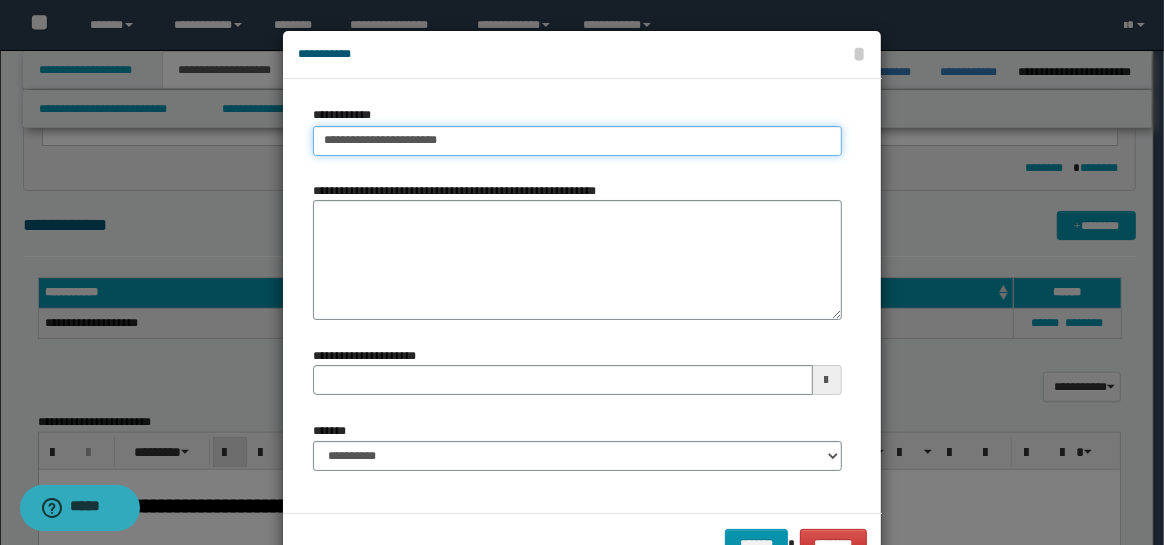 type 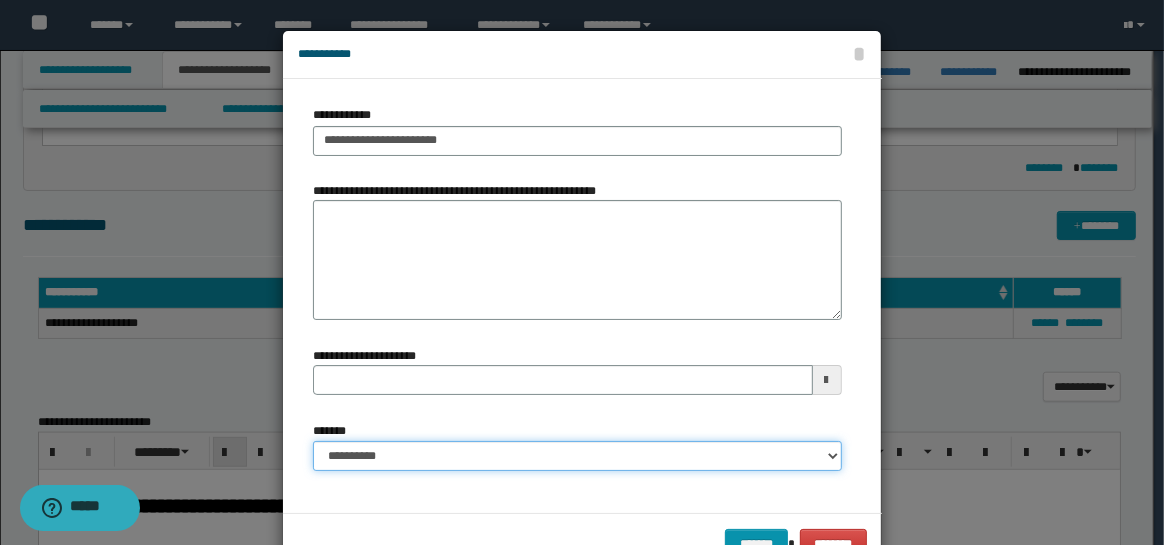 click on "**********" at bounding box center (577, 456) 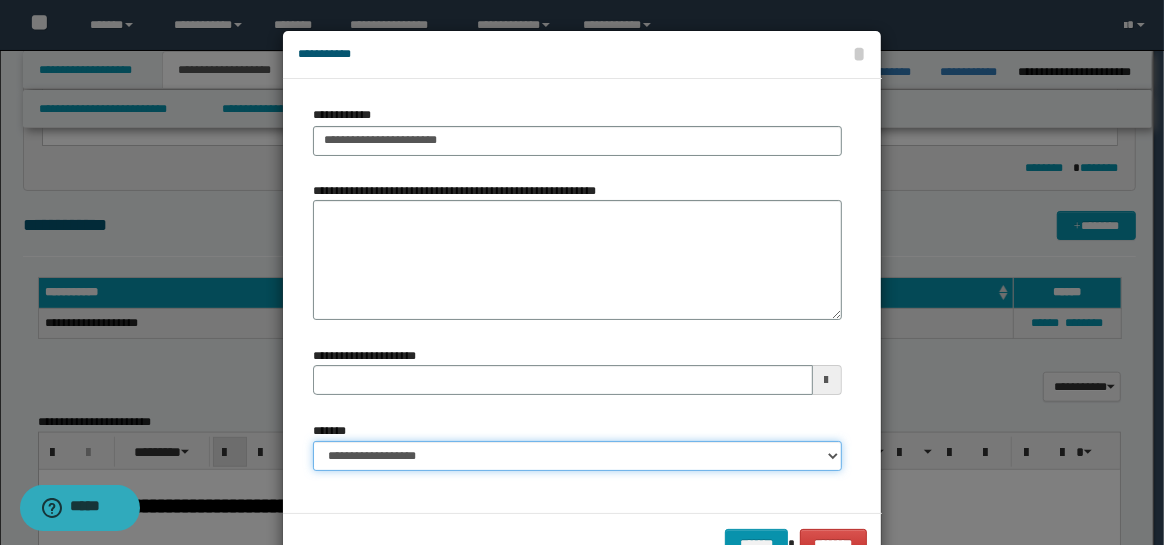 type 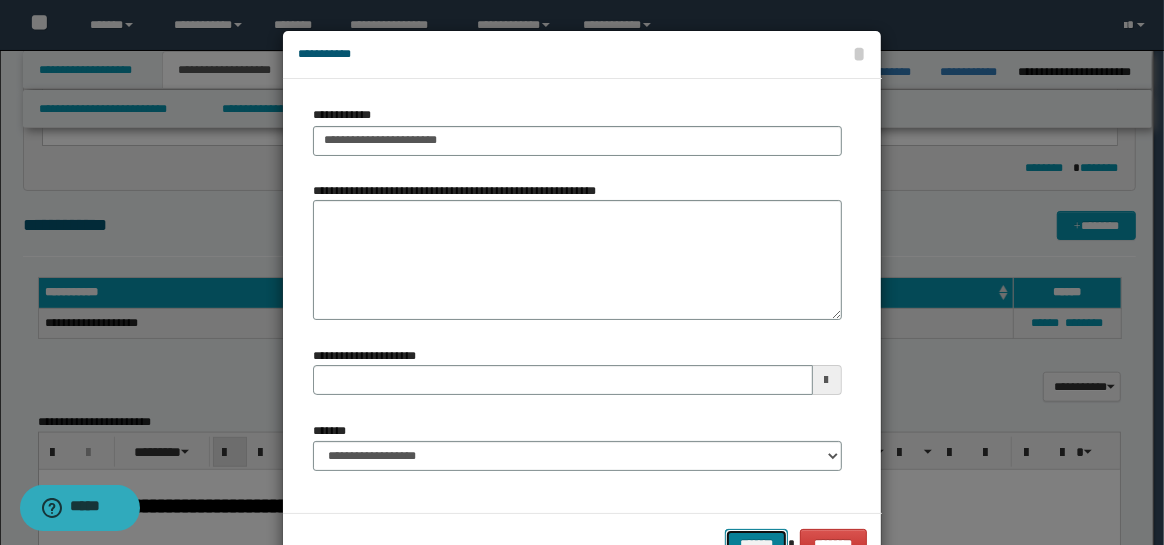 click on "*******" at bounding box center (757, 543) 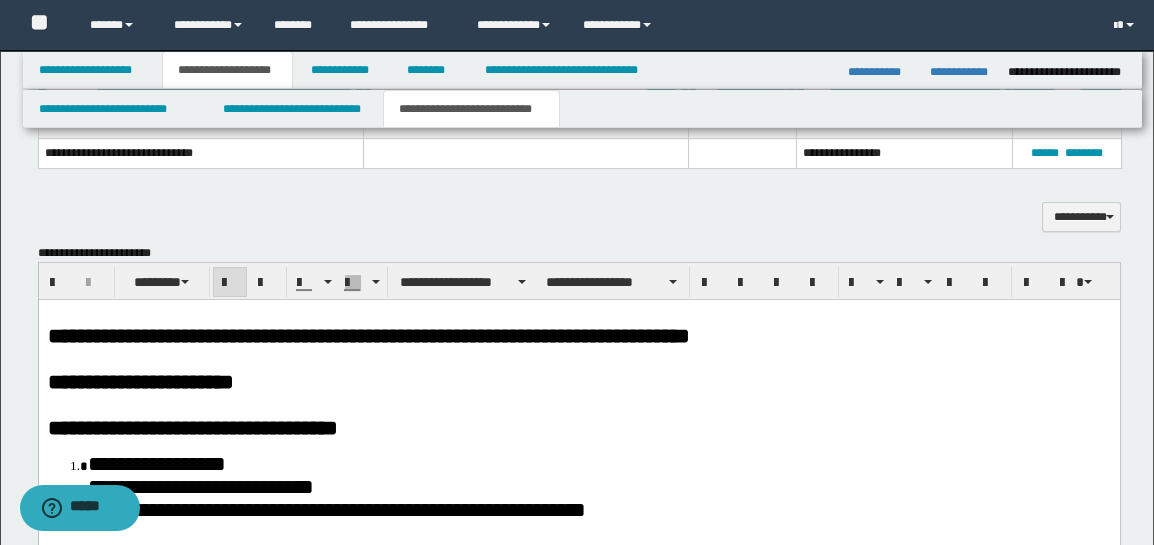scroll, scrollTop: 1569, scrollLeft: 0, axis: vertical 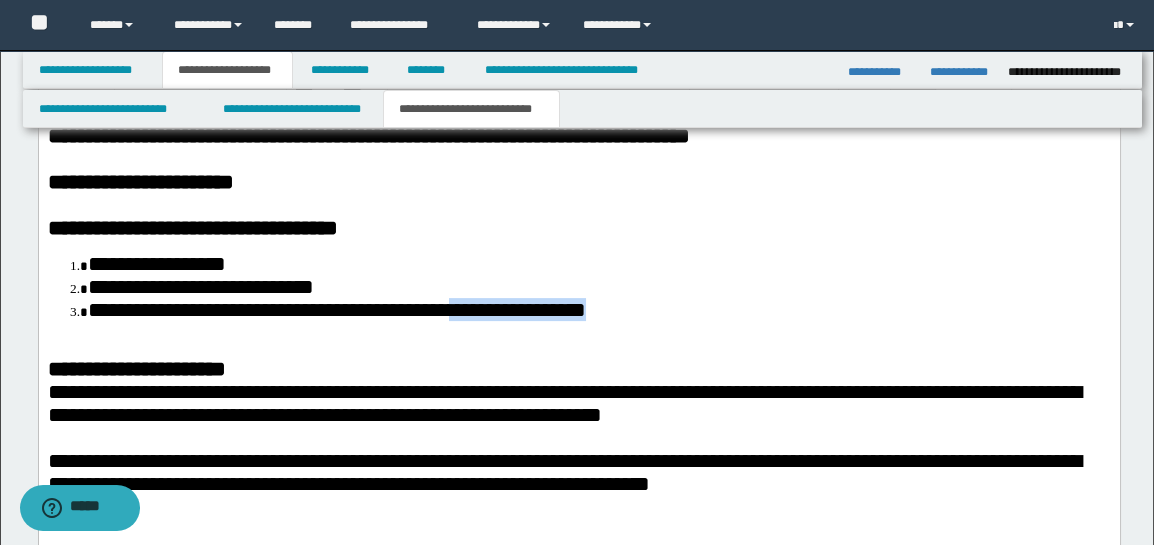 drag, startPoint x: 865, startPoint y: 319, endPoint x: 629, endPoint y: 326, distance: 236.10379 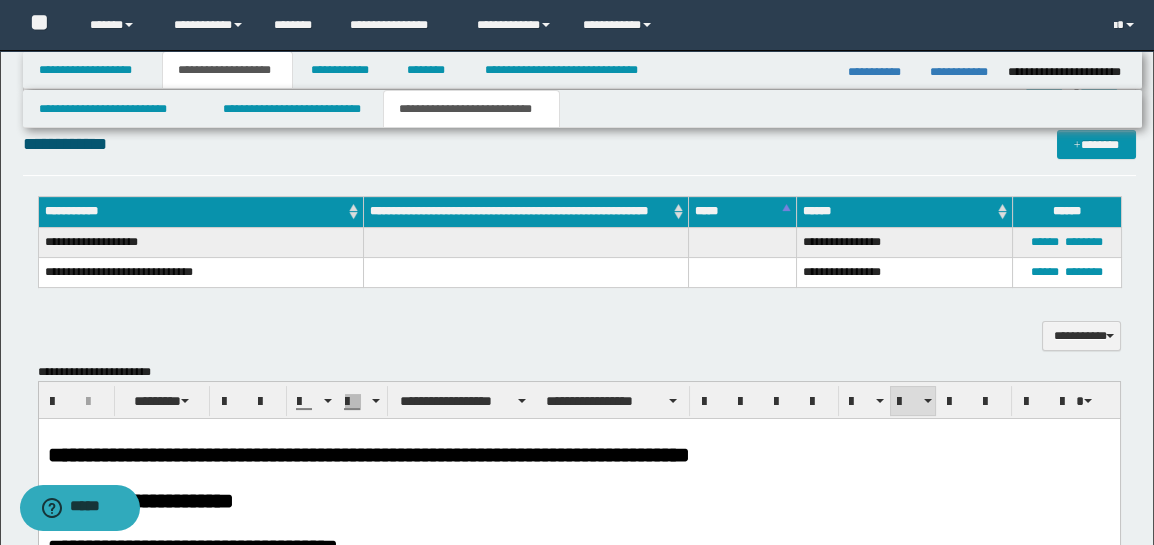 scroll, scrollTop: 1169, scrollLeft: 0, axis: vertical 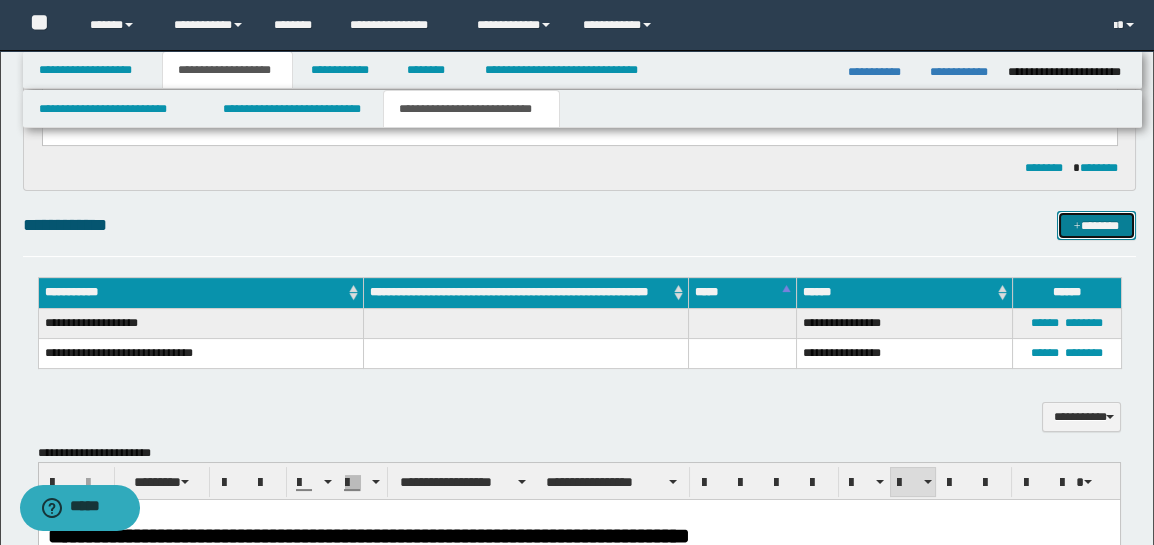 click on "*******" at bounding box center [1096, 225] 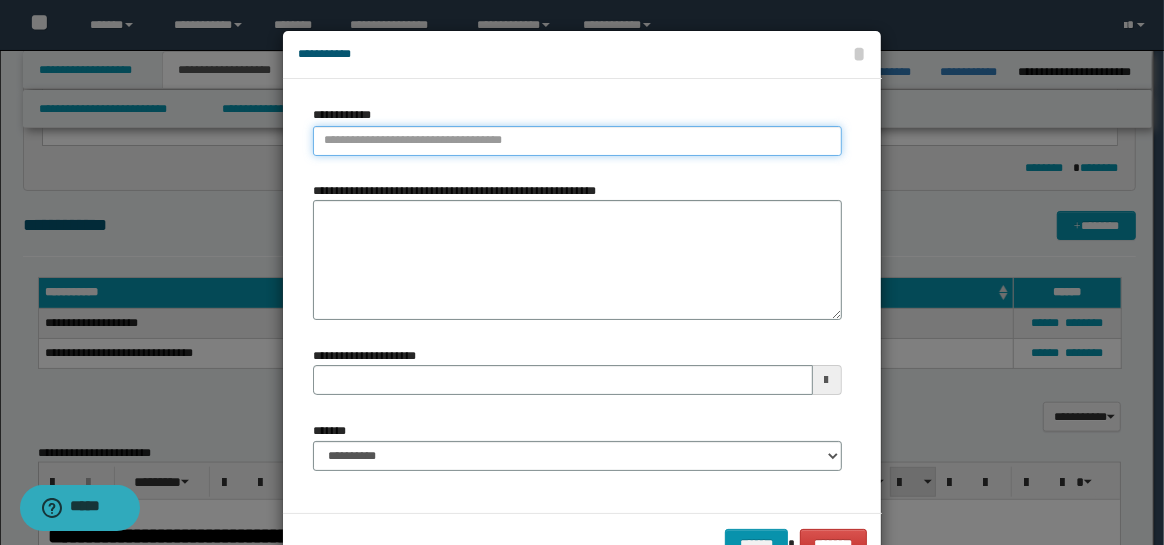 type on "**********" 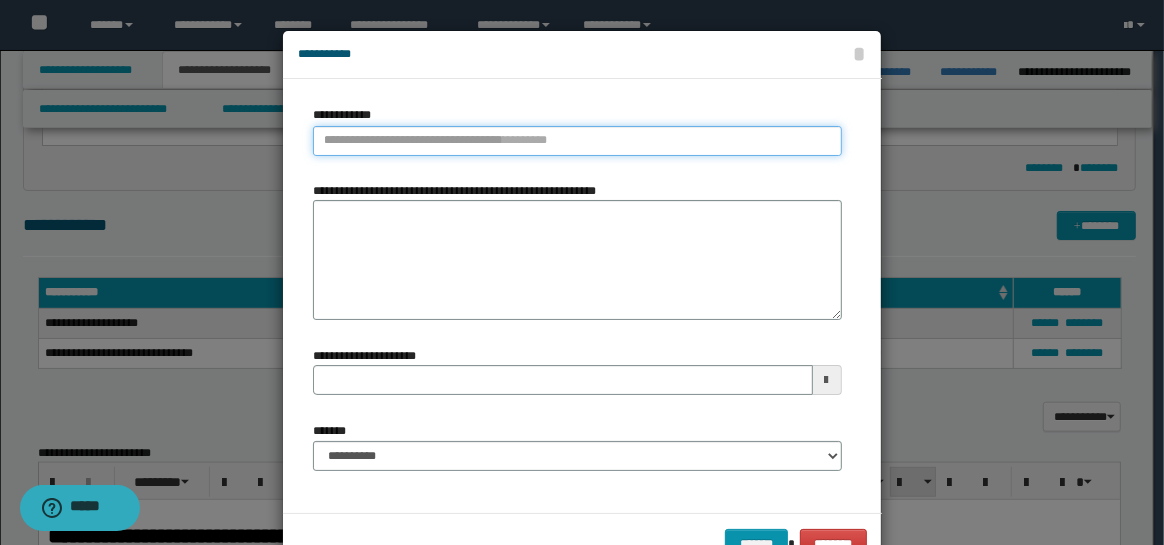 click on "**********" at bounding box center (577, 141) 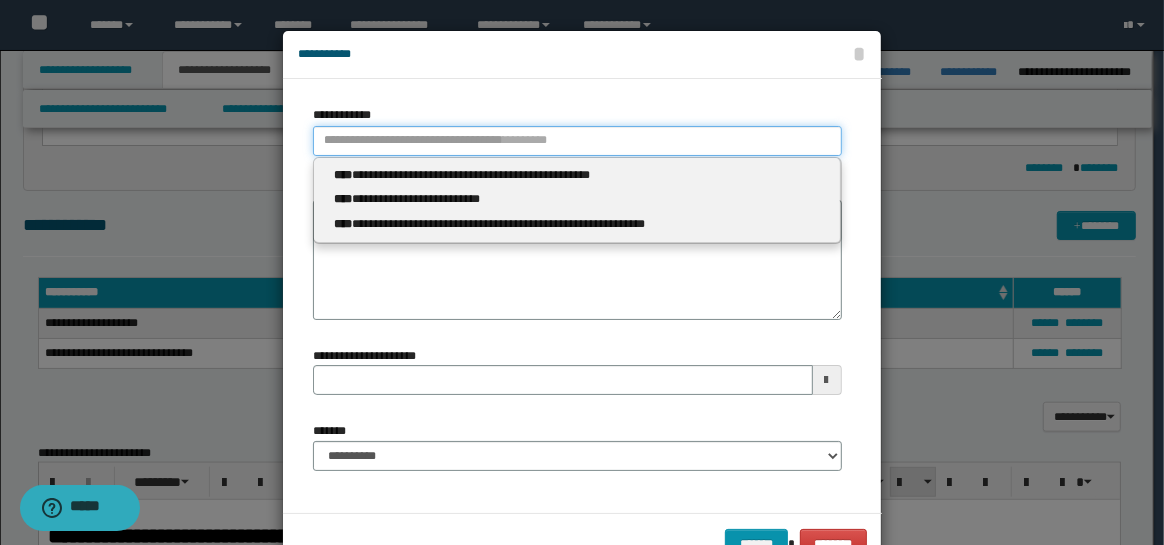 type 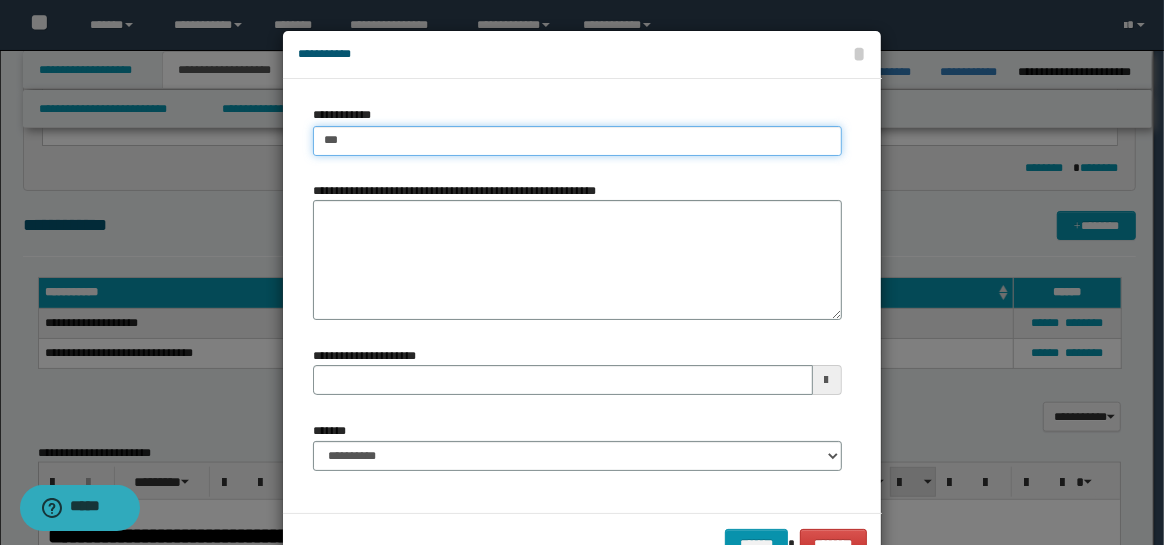 type on "****" 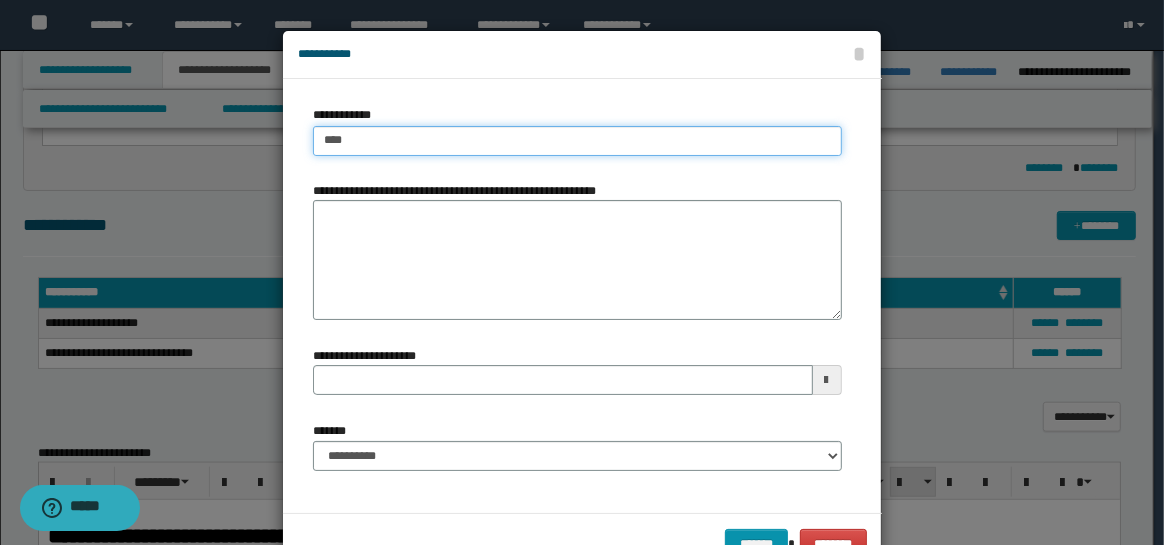 type on "****" 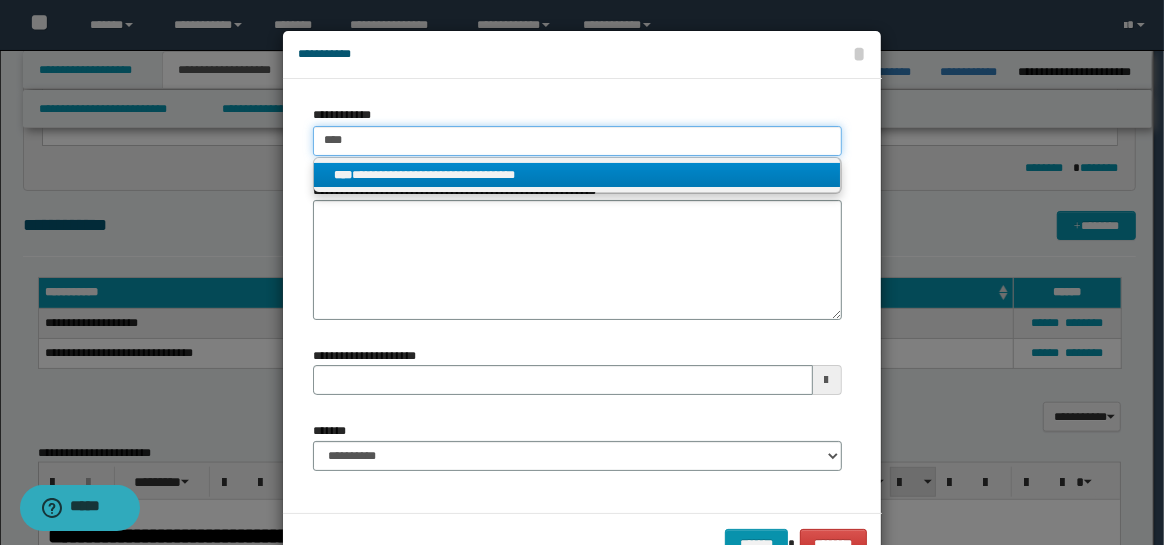 type on "****" 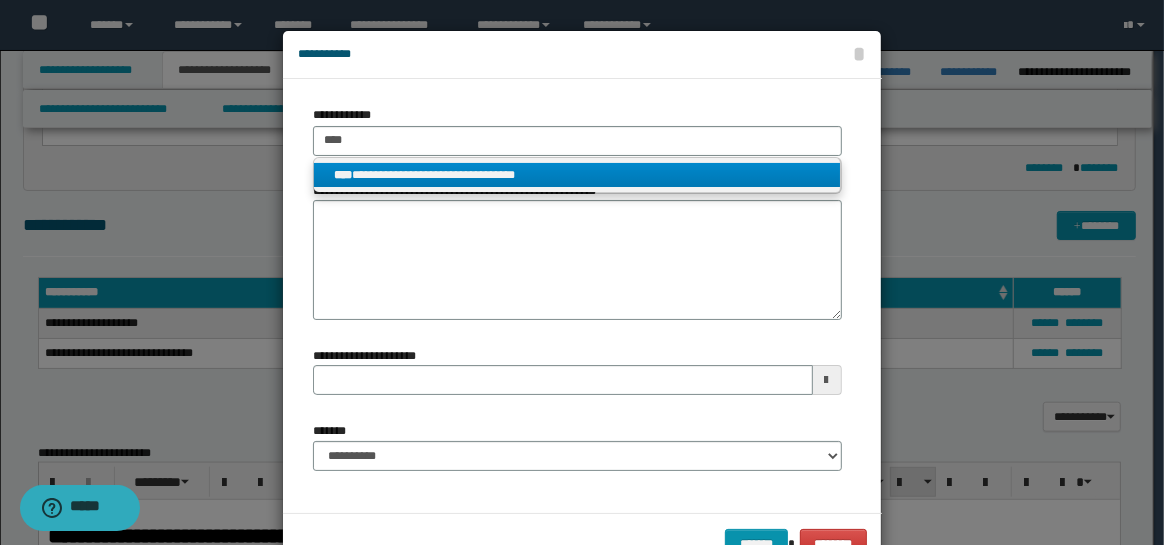 click on "**********" at bounding box center (577, 175) 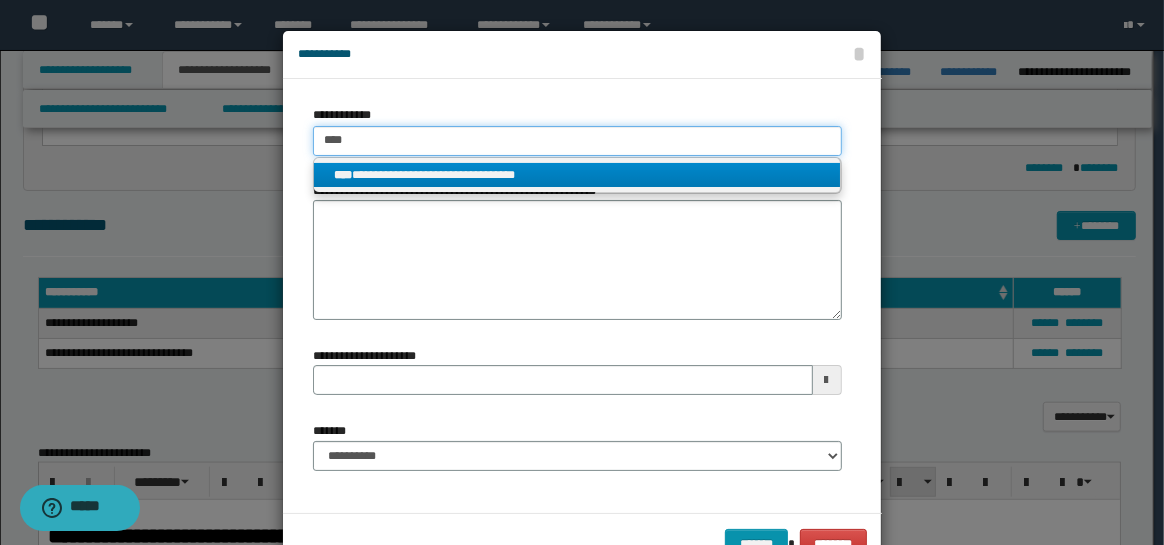 type 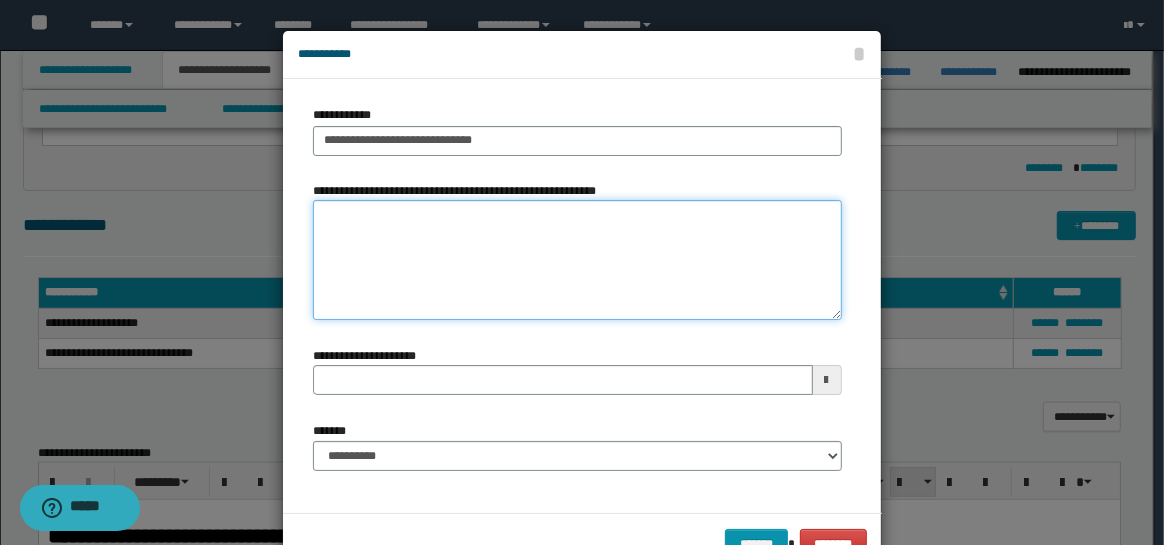 click on "**********" at bounding box center [577, 260] 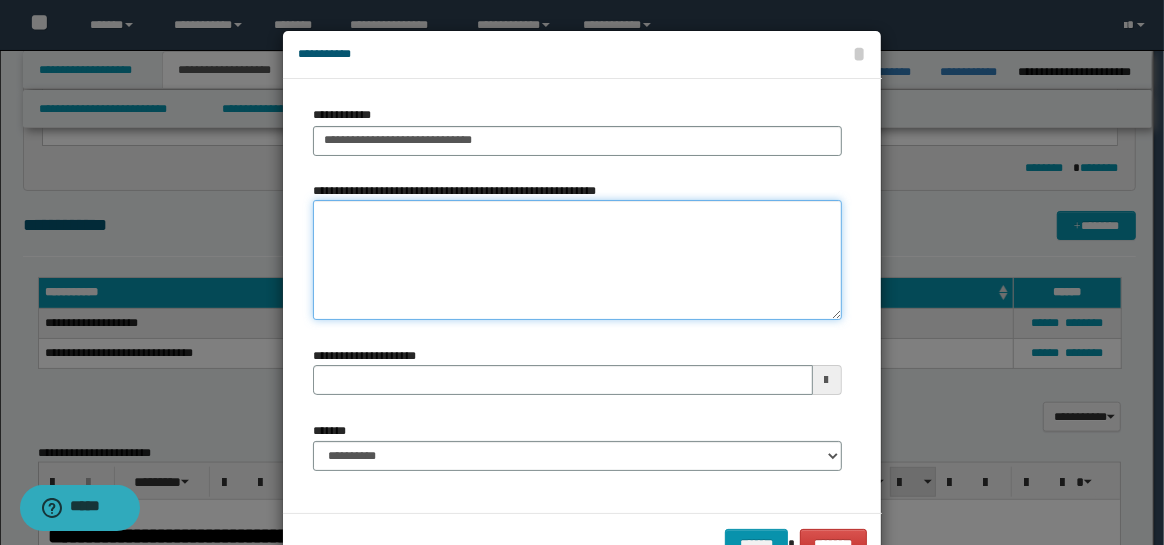 paste on "**********" 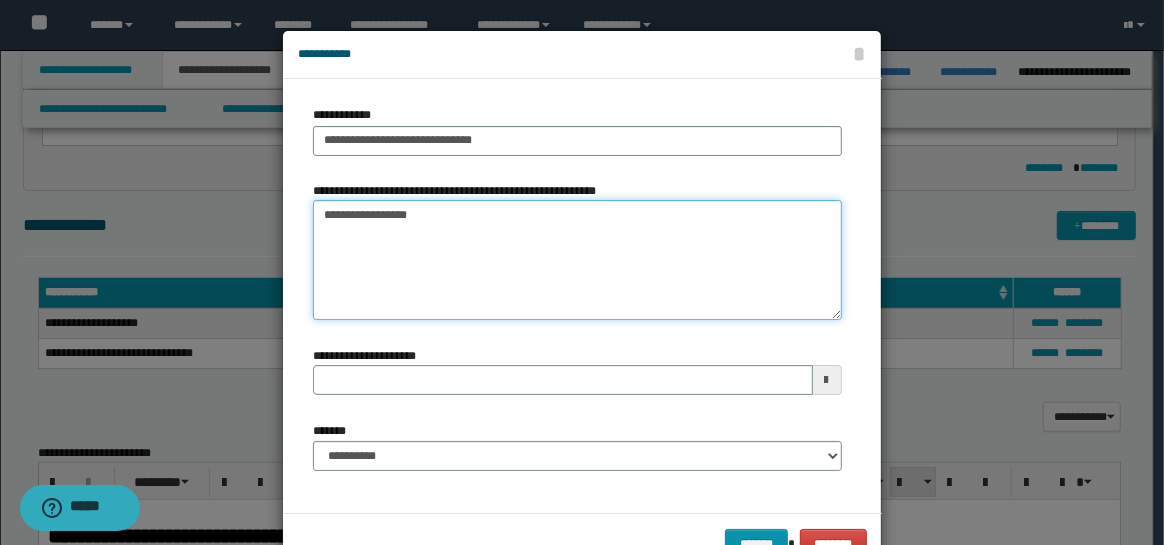 type 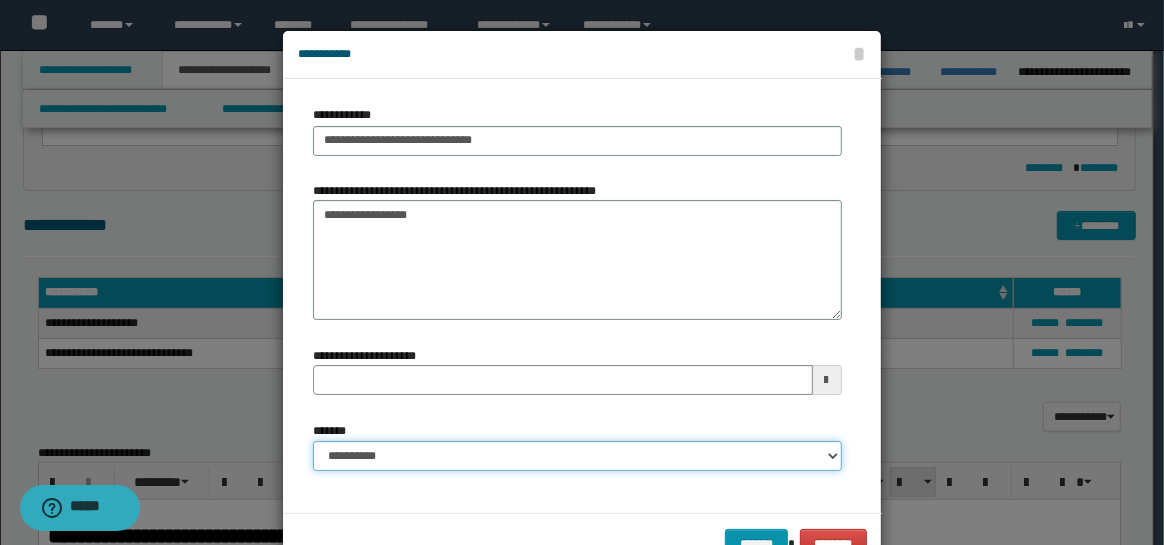 click on "**********" at bounding box center (577, 456) 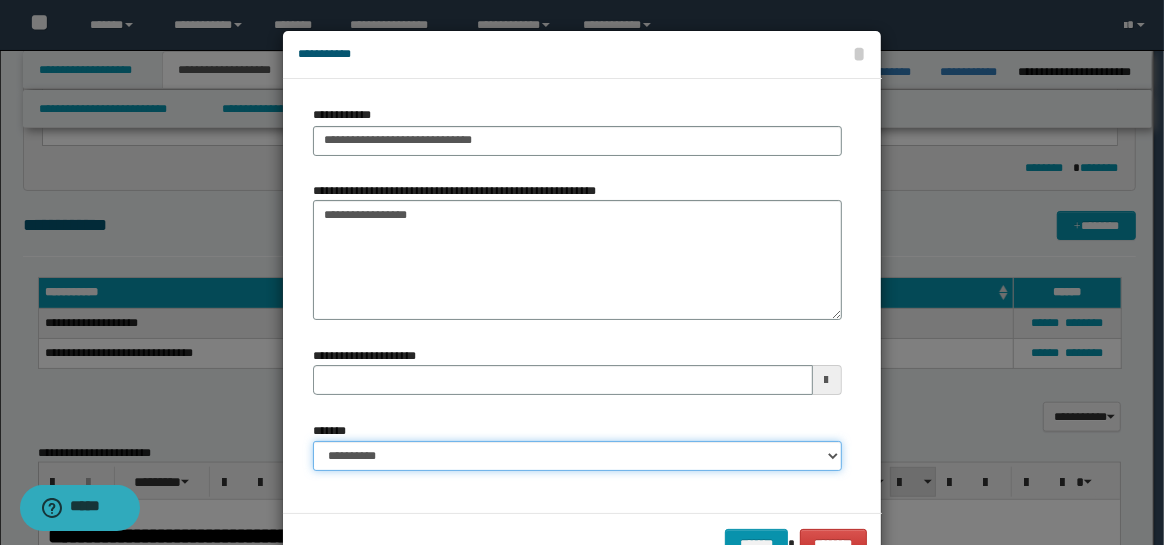 select on "*" 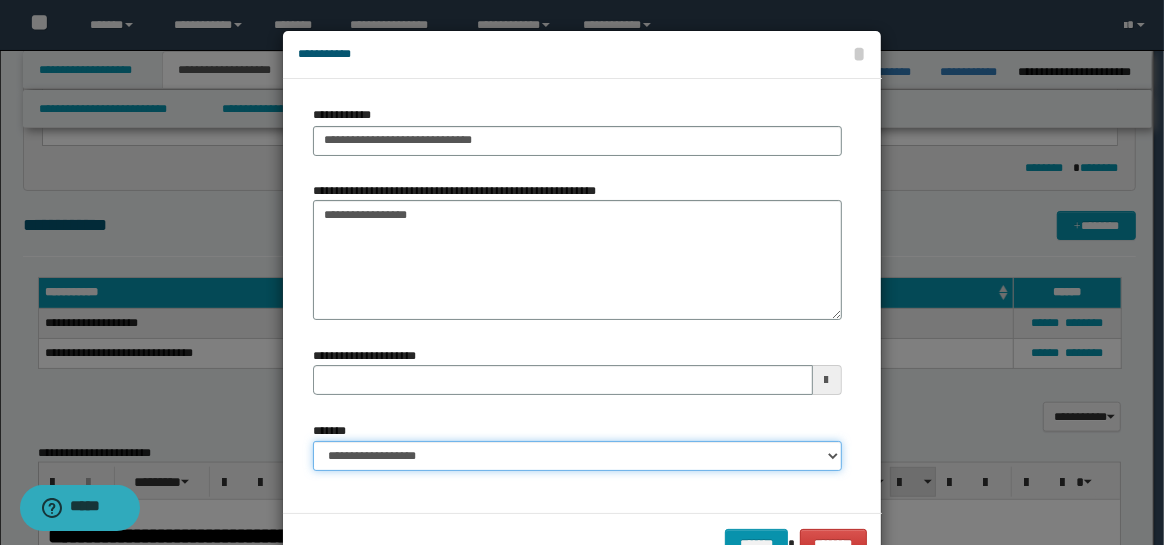 click on "**********" at bounding box center (577, 456) 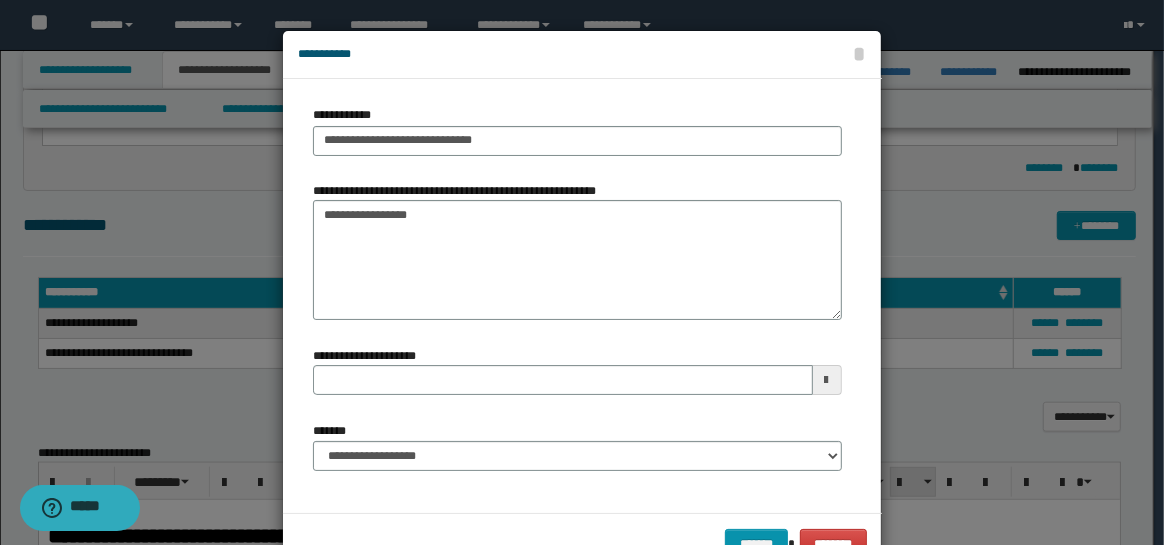 click on "**********" at bounding box center (582, 55) 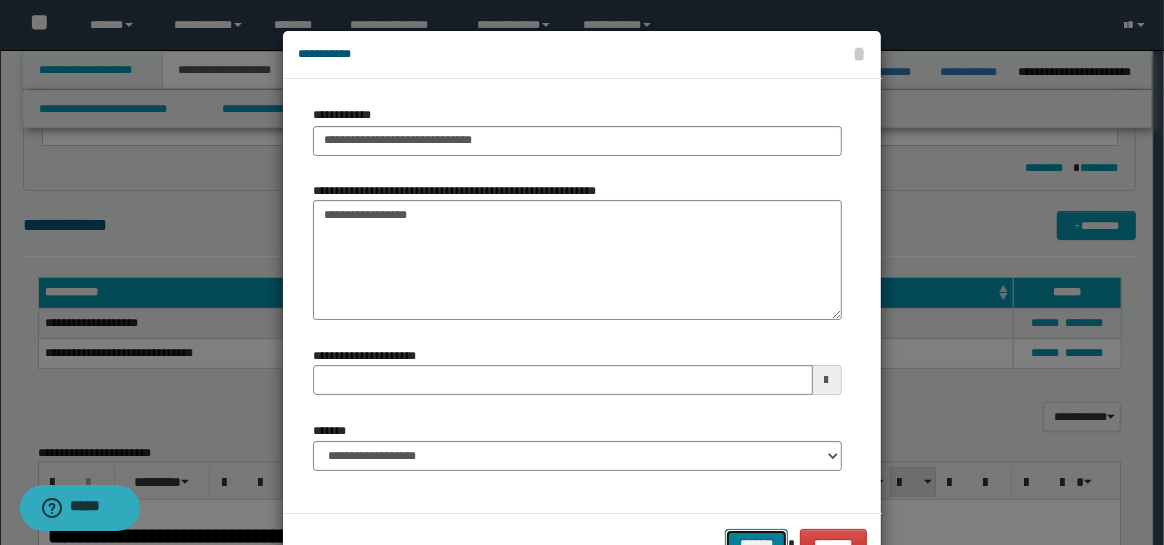 click on "*******" at bounding box center (757, 543) 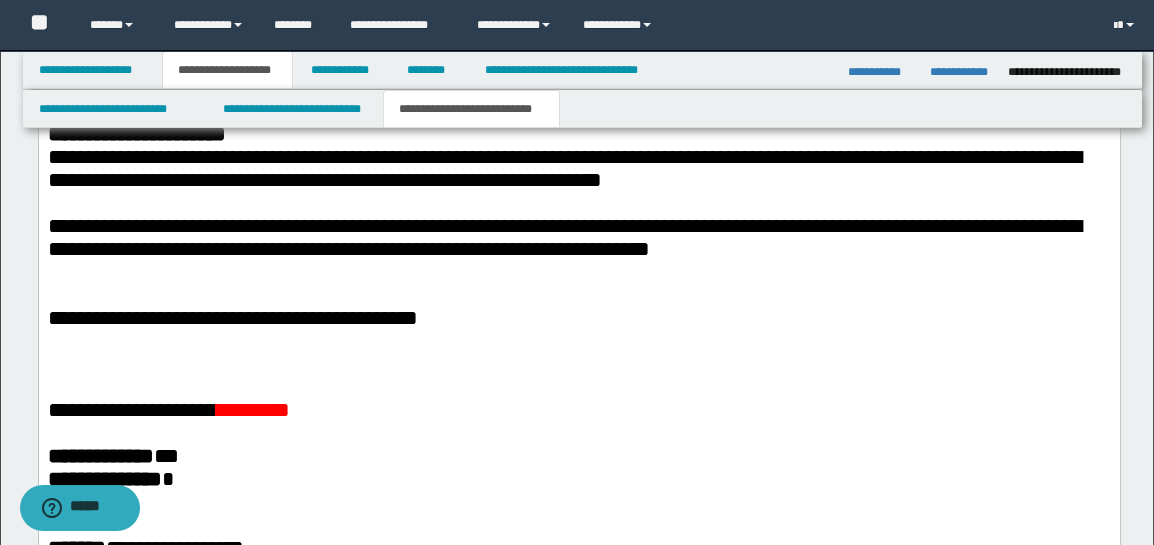 scroll, scrollTop: 1836, scrollLeft: 0, axis: vertical 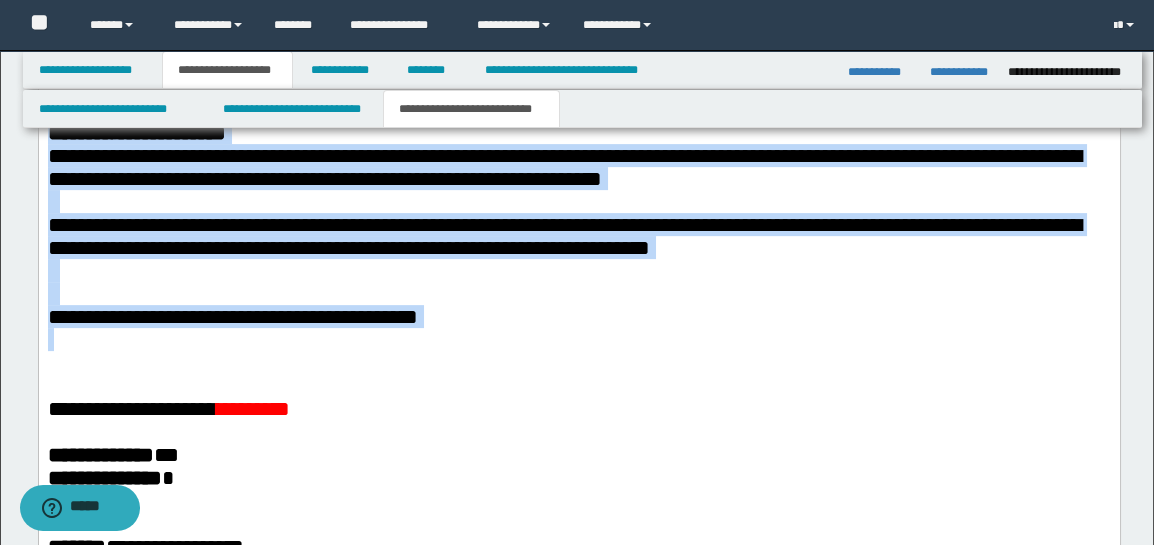 drag, startPoint x: 443, startPoint y: 472, endPoint x: 346, endPoint y: 367, distance: 142.94754 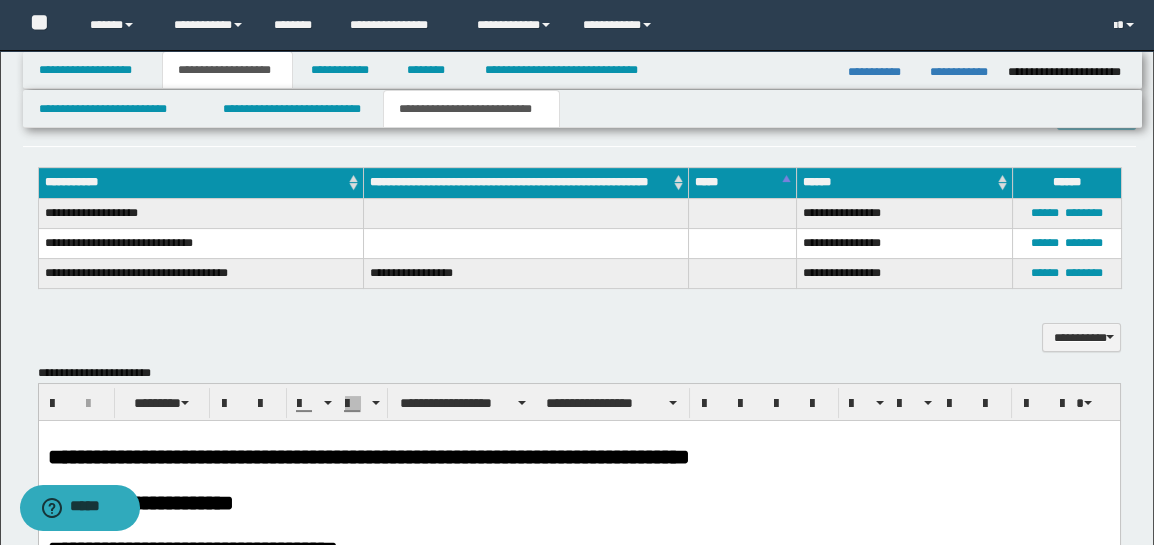 scroll, scrollTop: 1236, scrollLeft: 0, axis: vertical 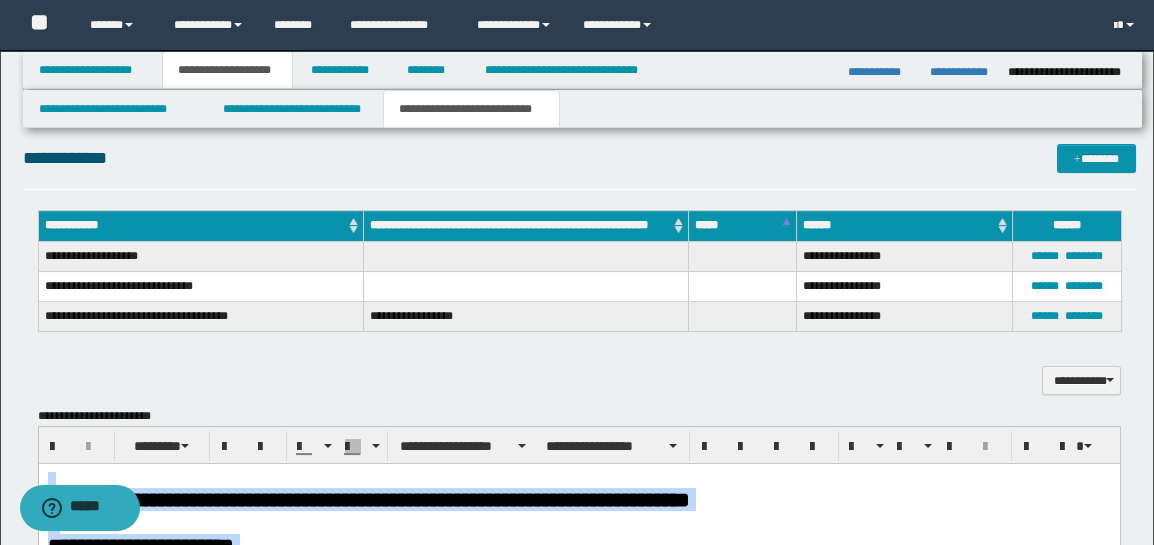 drag, startPoint x: 398, startPoint y: 1037, endPoint x: 38, endPoint y: 879, distance: 393.14627 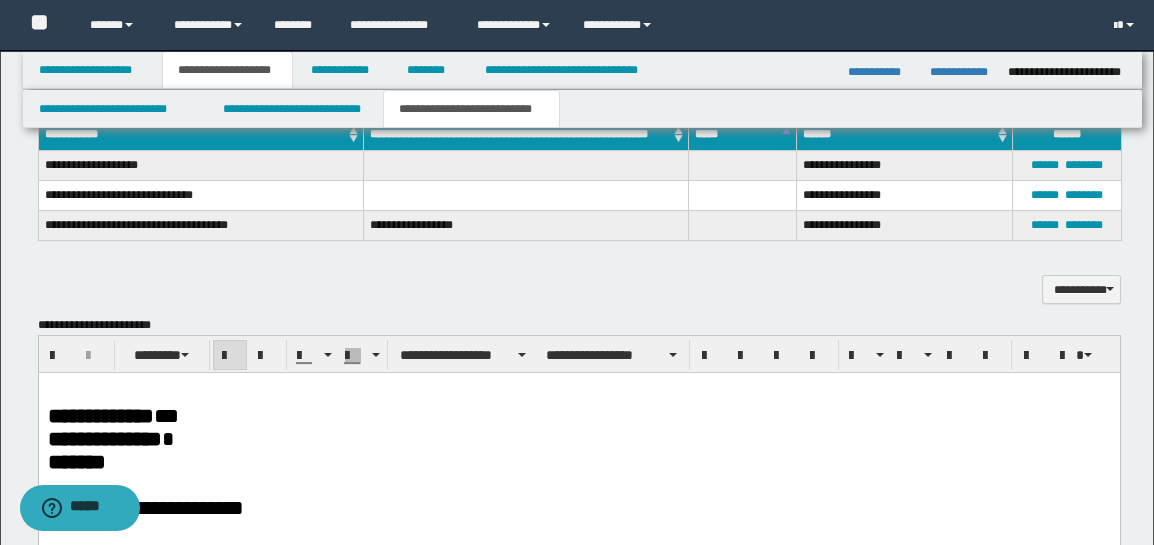 scroll, scrollTop: 1436, scrollLeft: 0, axis: vertical 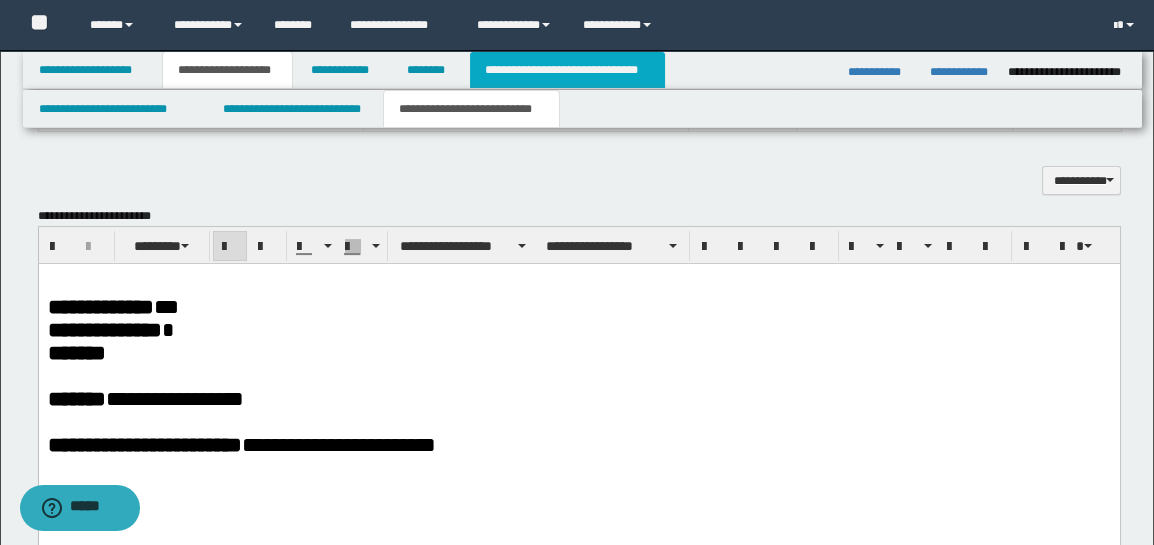 click on "**********" at bounding box center (567, 70) 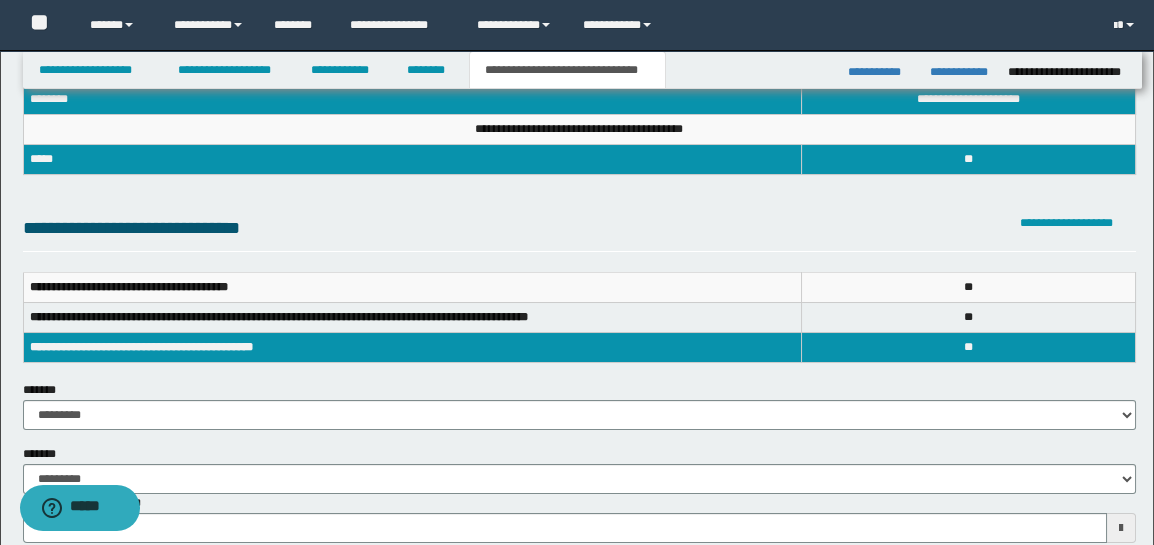 scroll, scrollTop: 199, scrollLeft: 0, axis: vertical 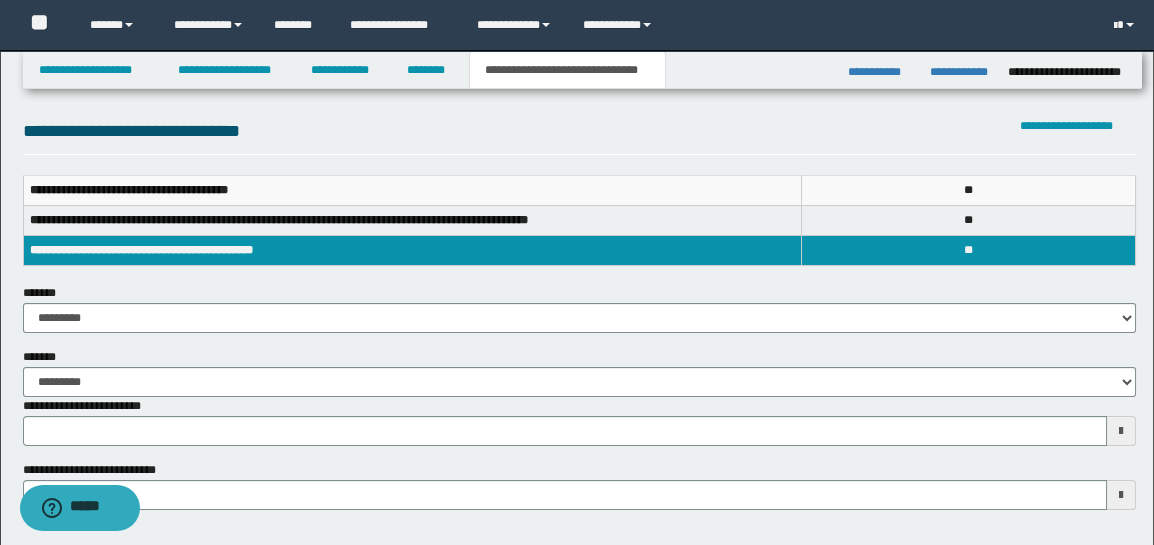 type 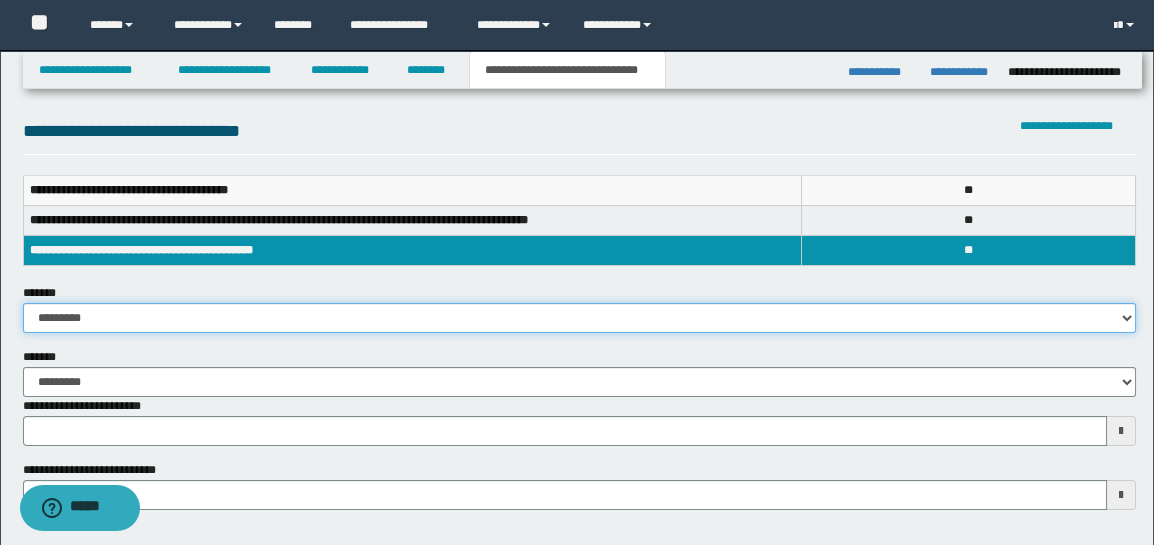 click on "**********" at bounding box center [579, 318] 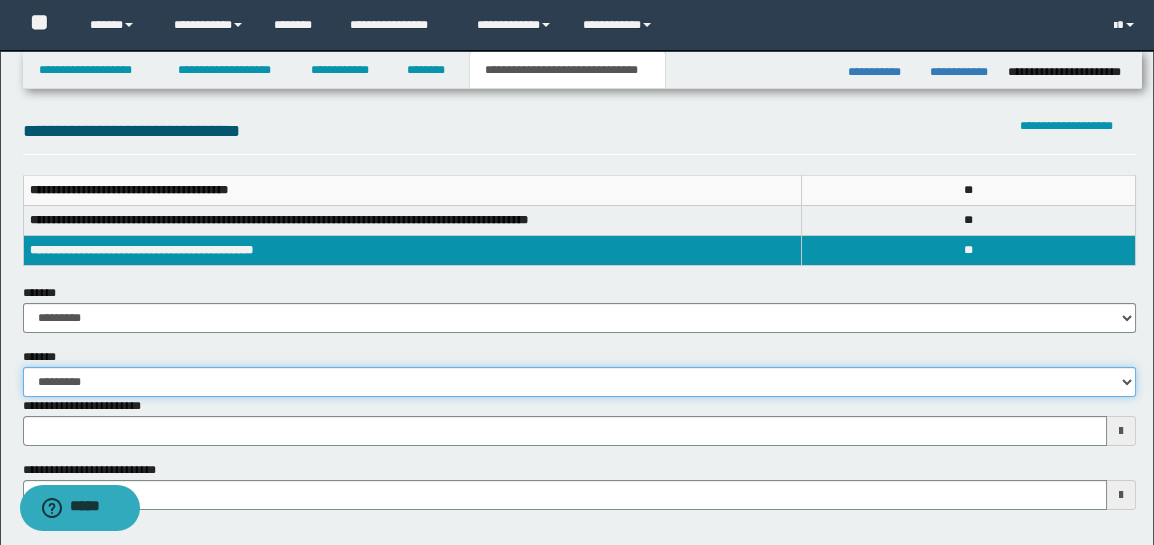click on "**********" at bounding box center [579, 382] 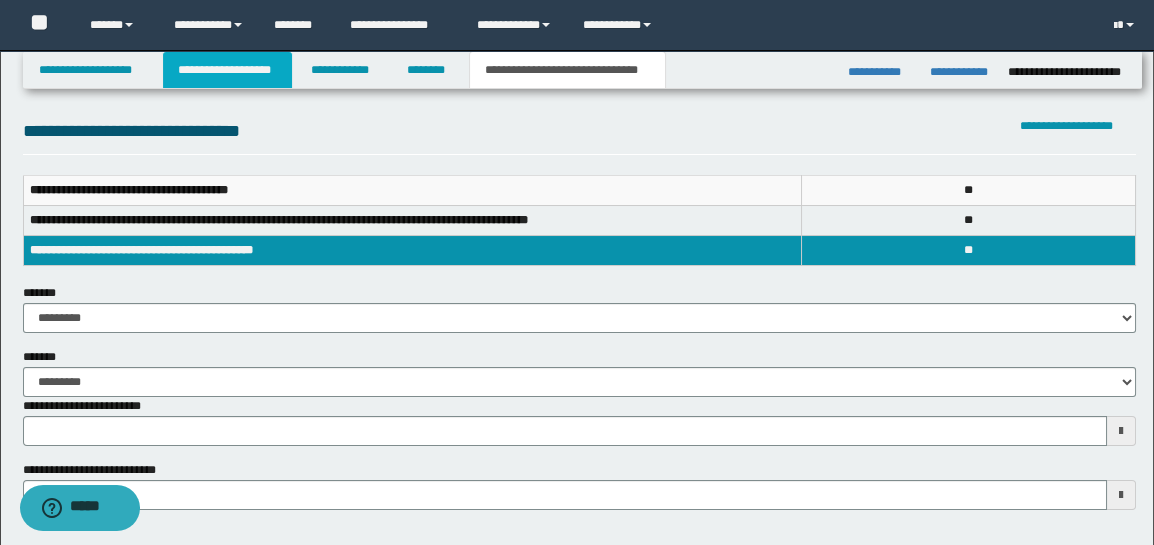 click on "**********" at bounding box center (227, 70) 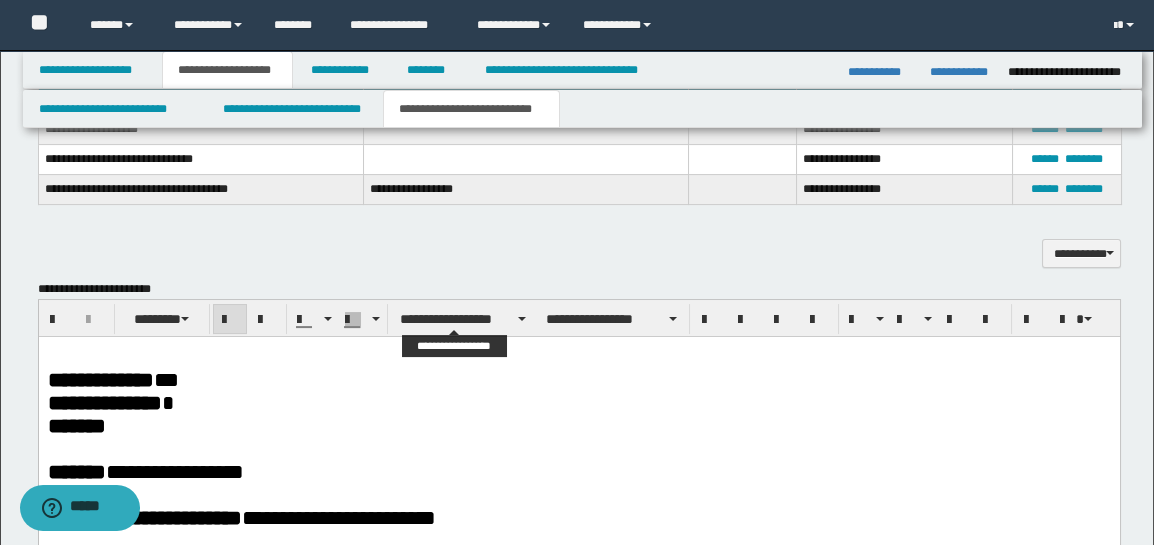 scroll, scrollTop: 1430, scrollLeft: 0, axis: vertical 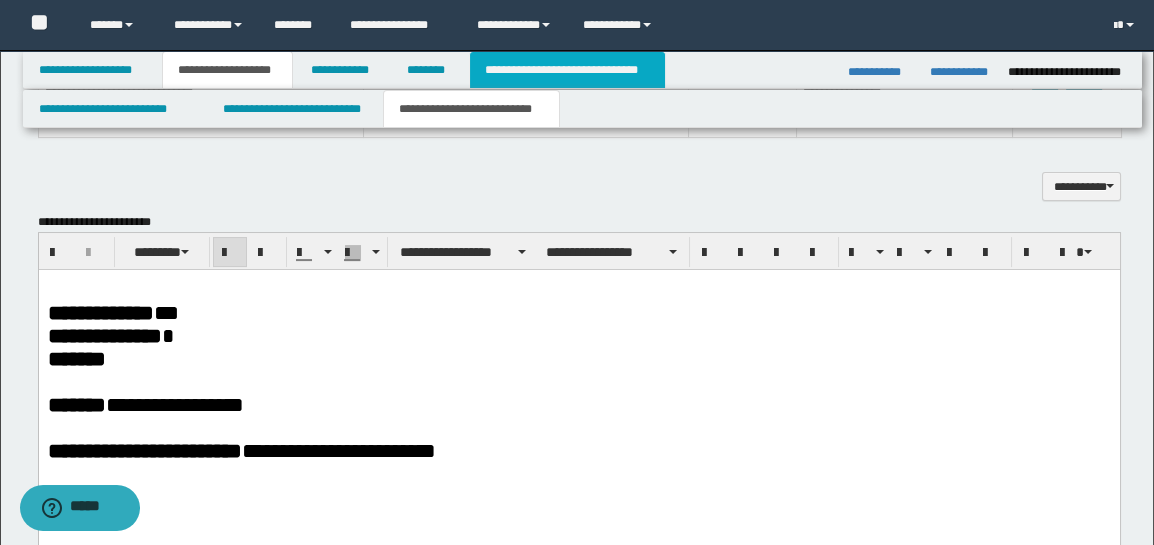 click on "**********" at bounding box center (567, 70) 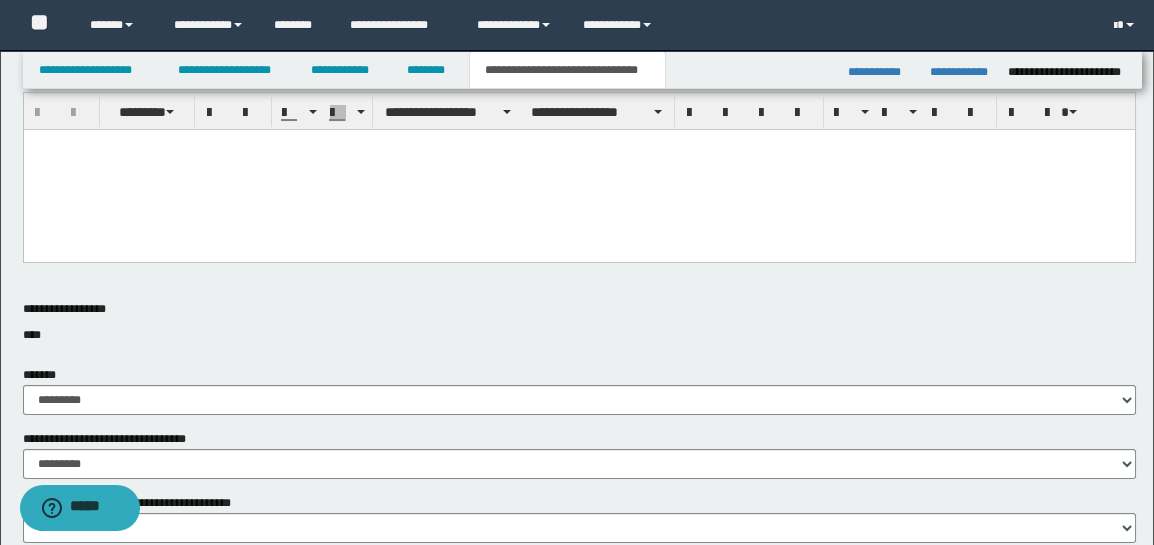 scroll, scrollTop: 533, scrollLeft: 0, axis: vertical 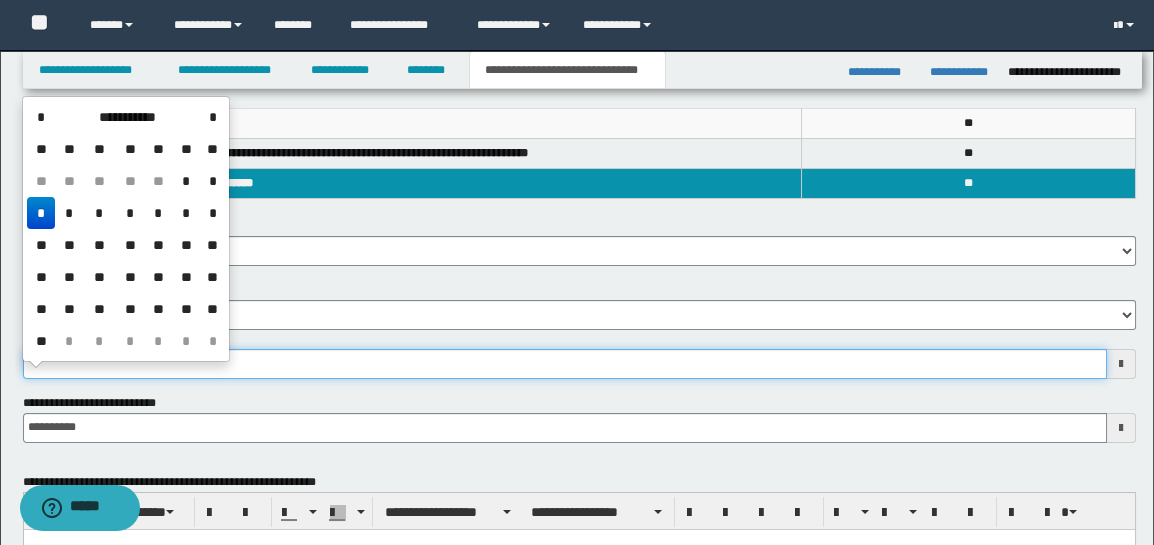 click on "**********" at bounding box center [565, 364] 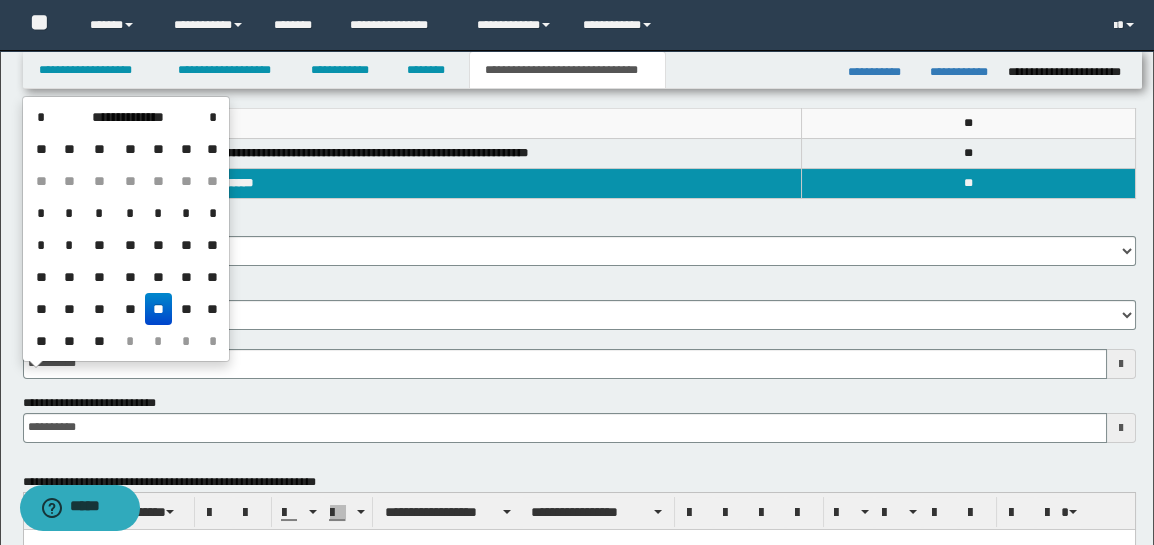 click on "**" at bounding box center [159, 309] 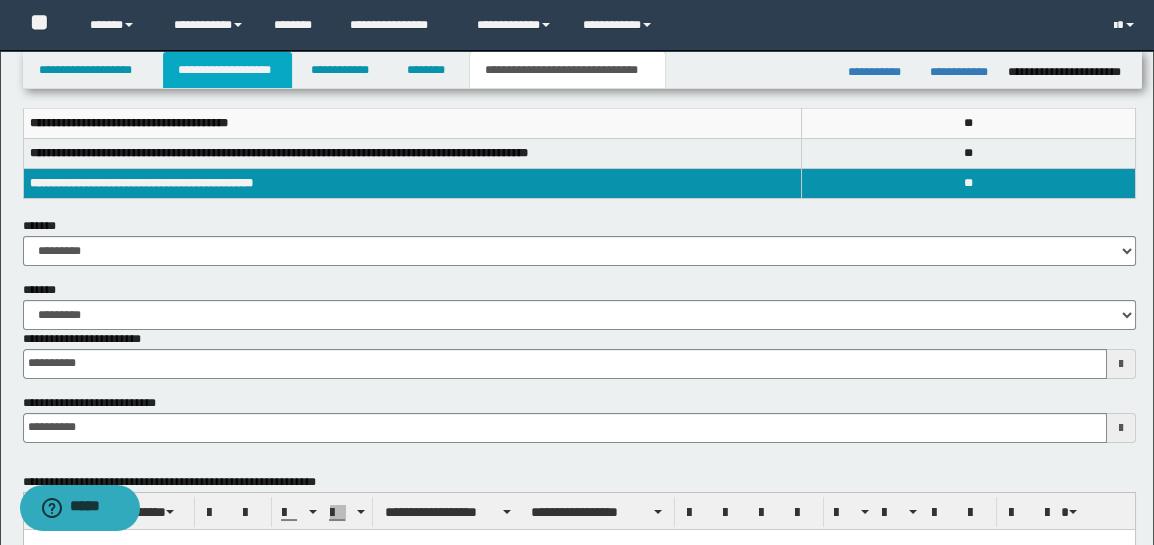 click on "**********" at bounding box center (227, 70) 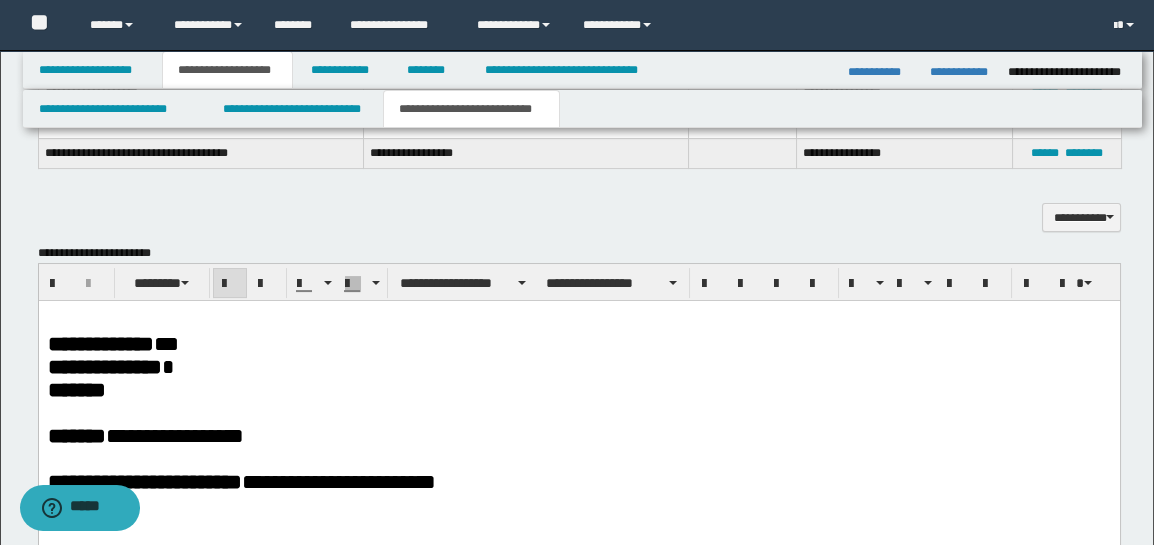 scroll, scrollTop: 1430, scrollLeft: 0, axis: vertical 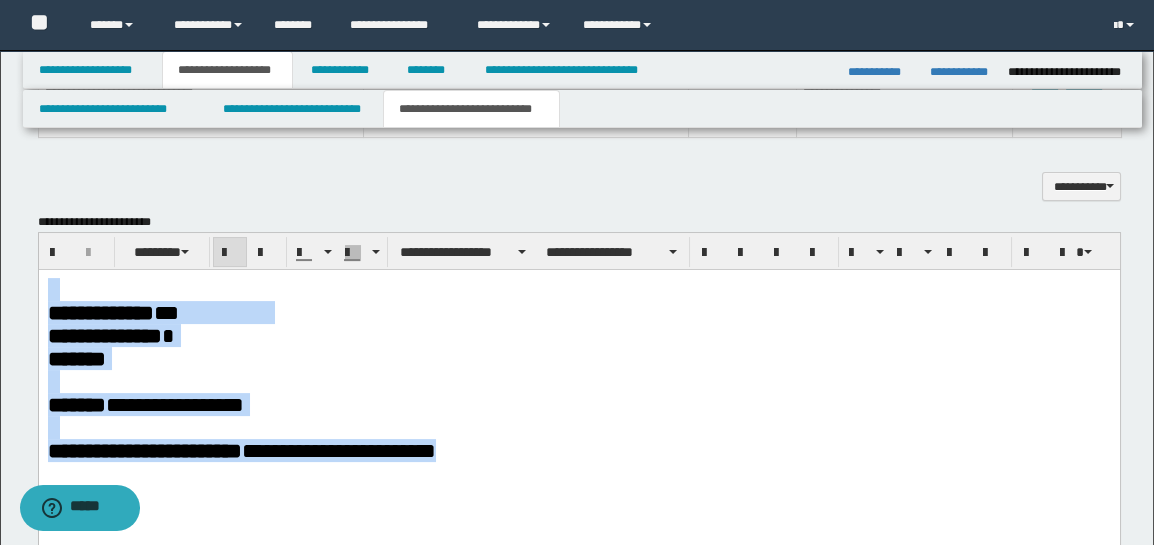 drag, startPoint x: 523, startPoint y: 461, endPoint x: 0, endPoint y: 234, distance: 570.13855 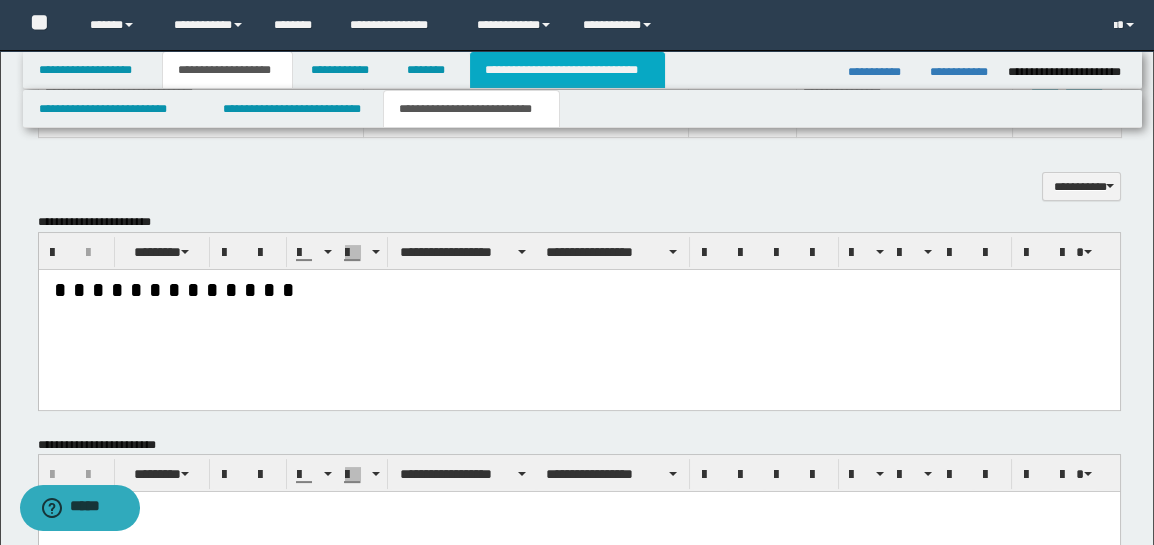click on "**********" at bounding box center (567, 70) 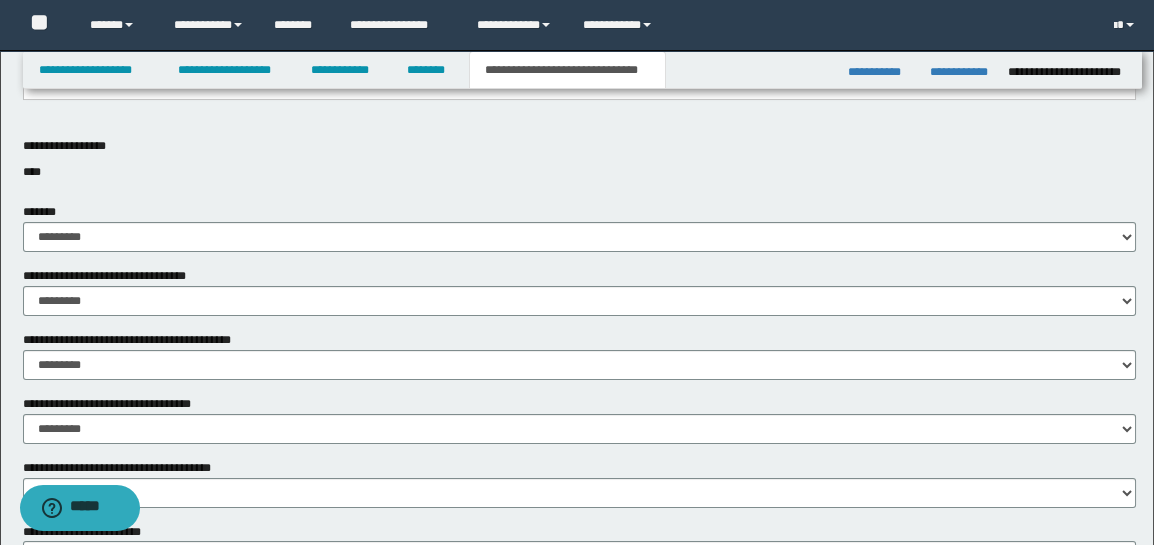 scroll, scrollTop: 799, scrollLeft: 0, axis: vertical 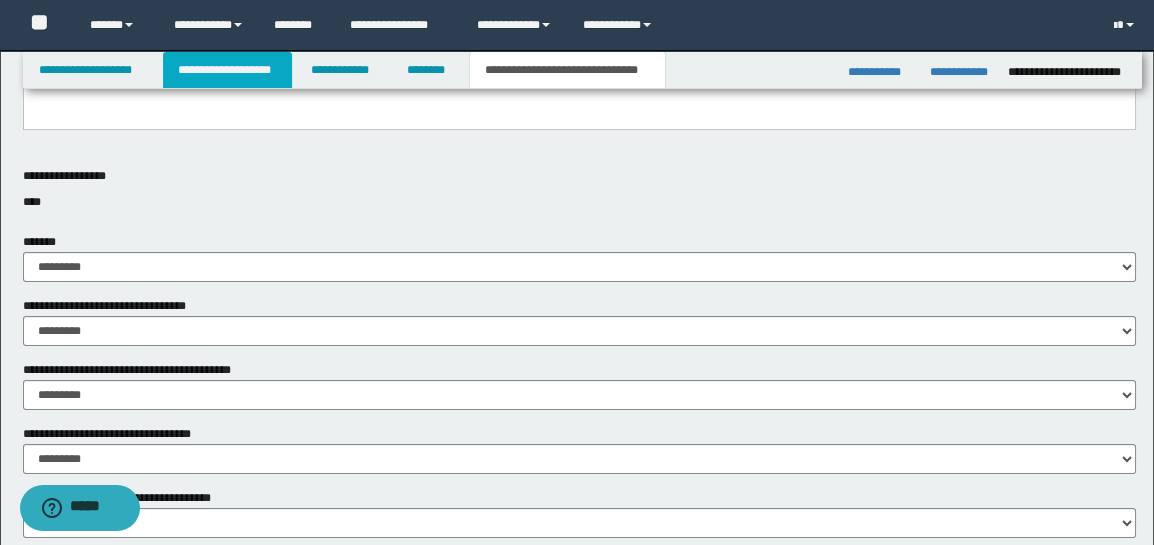 click on "**********" at bounding box center (227, 70) 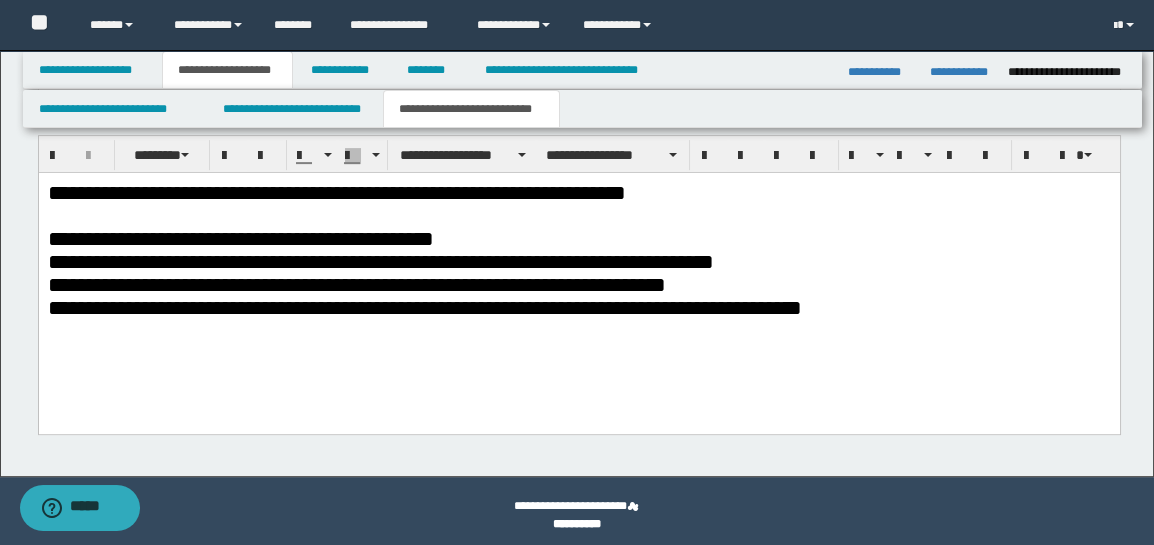 scroll, scrollTop: 1972, scrollLeft: 0, axis: vertical 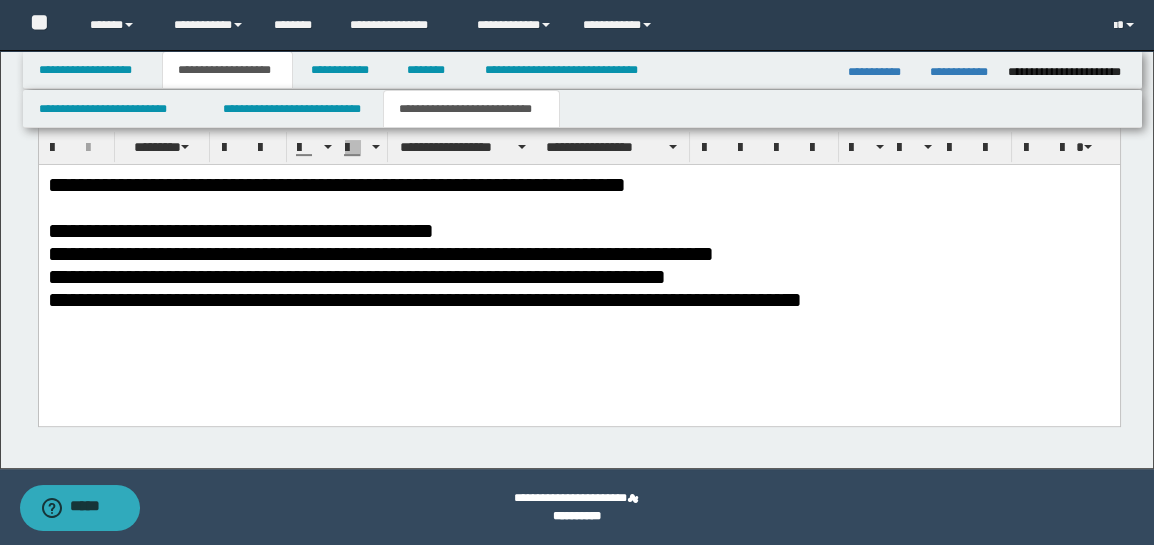 click on "**********" at bounding box center (578, 299) 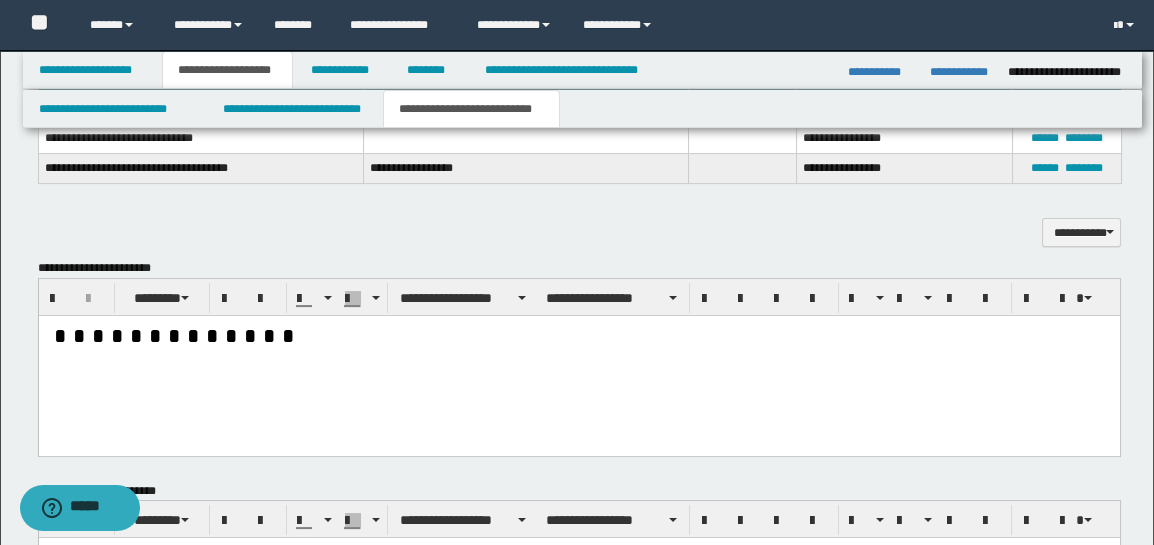 scroll, scrollTop: 1372, scrollLeft: 0, axis: vertical 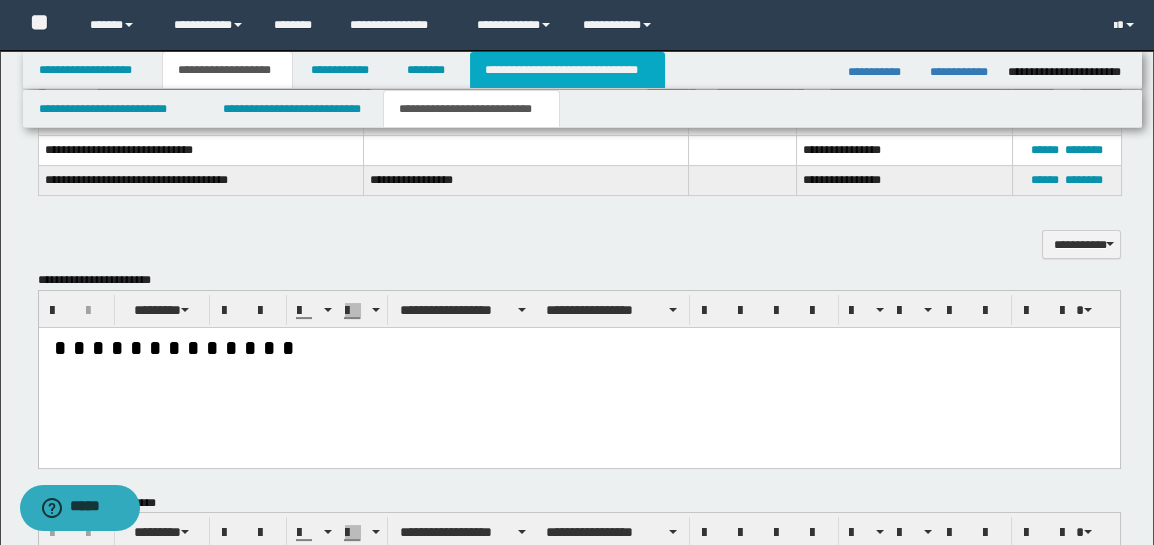 click on "**********" at bounding box center [567, 70] 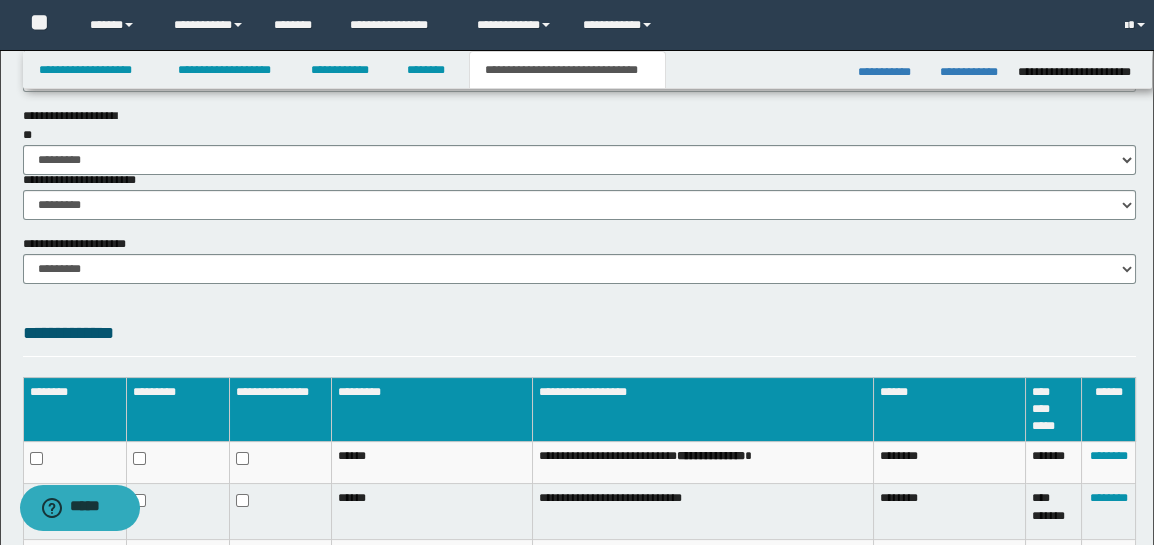 scroll, scrollTop: 1341, scrollLeft: 0, axis: vertical 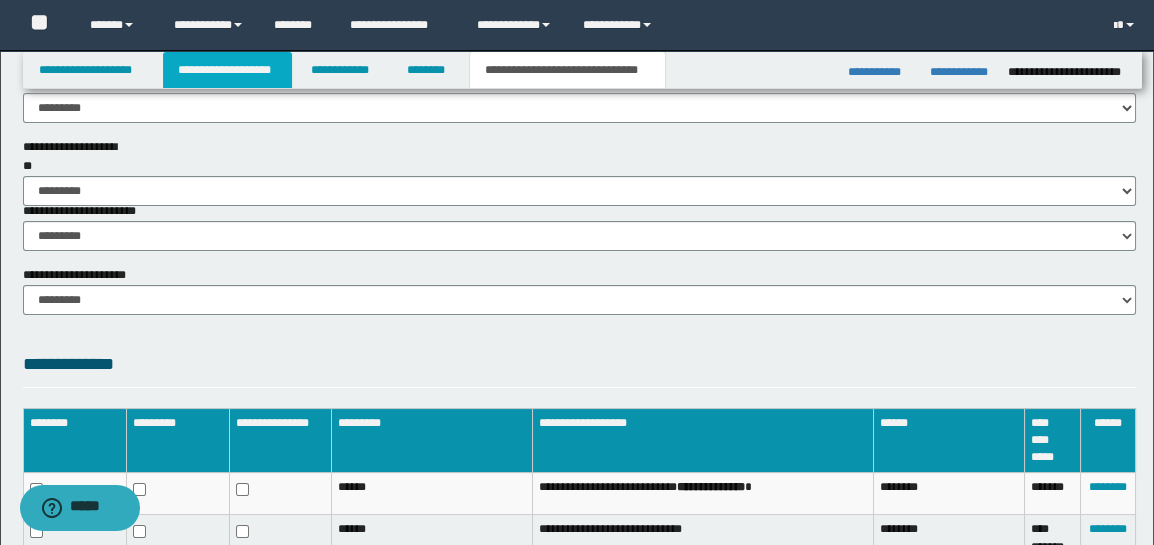 click on "**********" at bounding box center (227, 70) 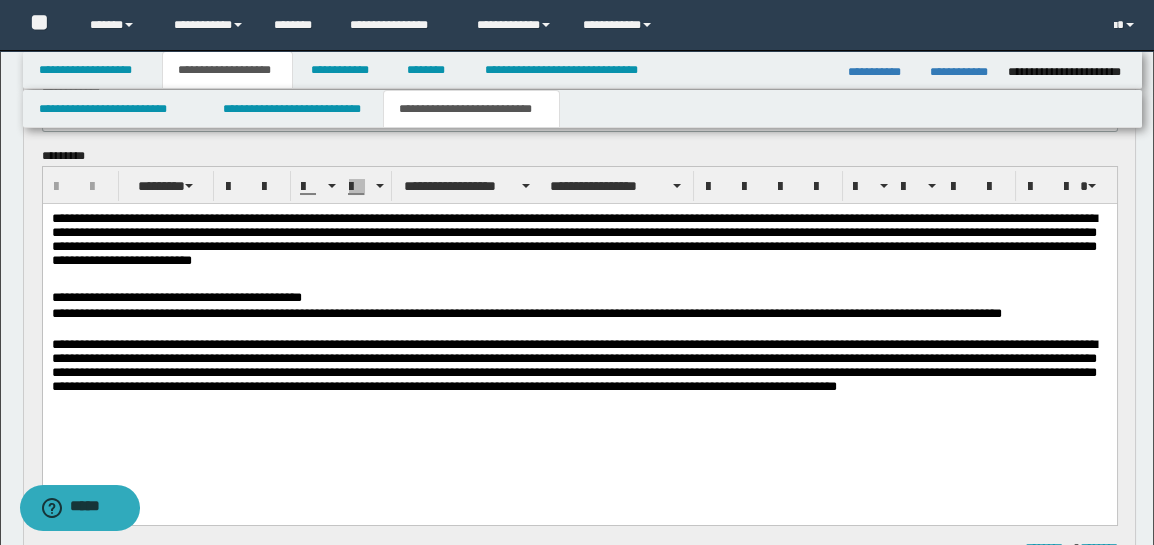 scroll, scrollTop: 172, scrollLeft: 0, axis: vertical 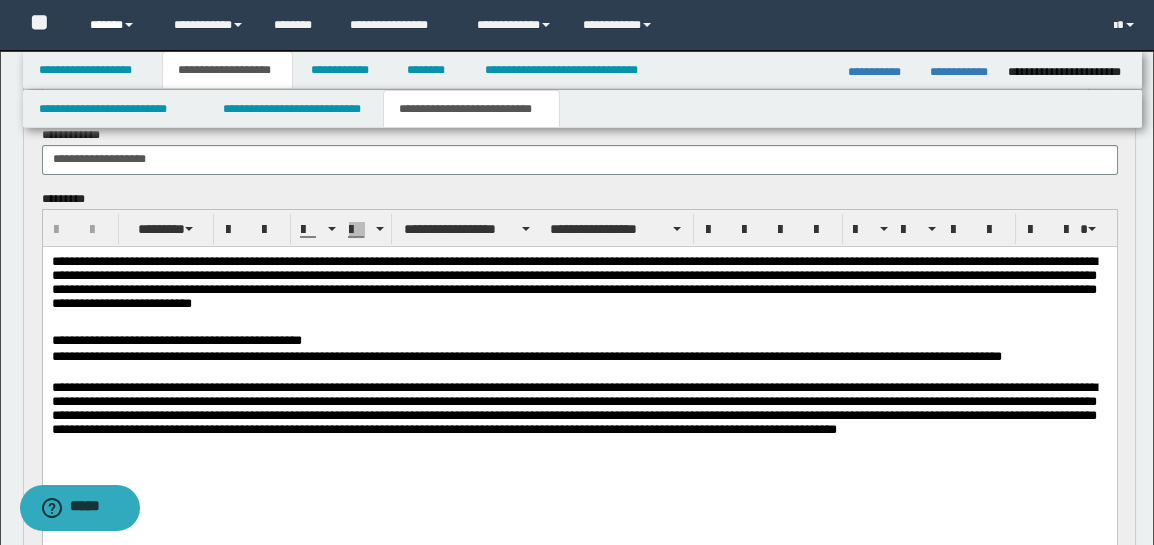 click on "******" at bounding box center [117, 25] 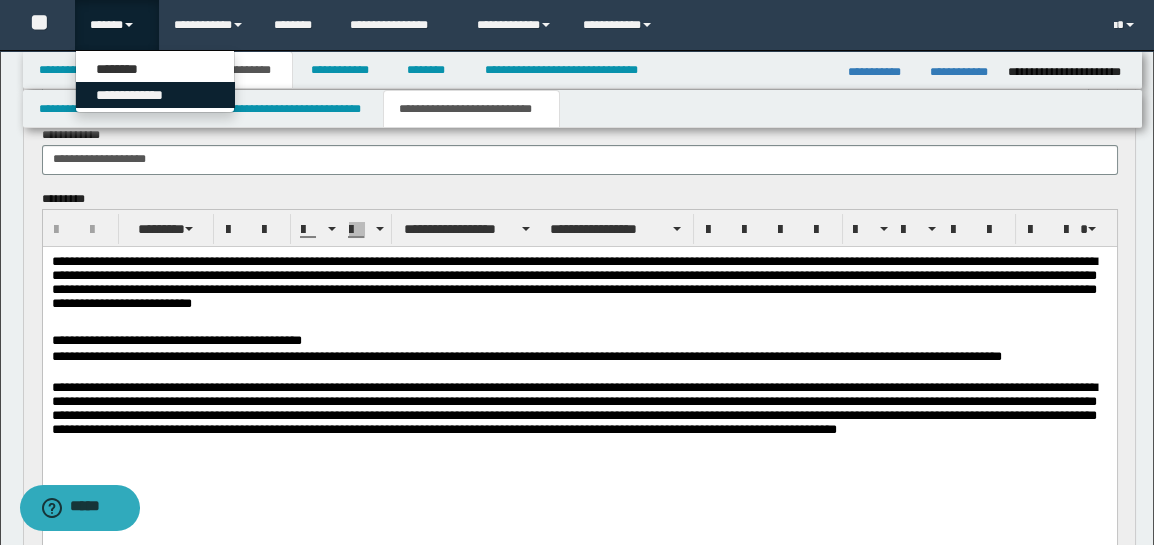 click on "**********" at bounding box center (155, 95) 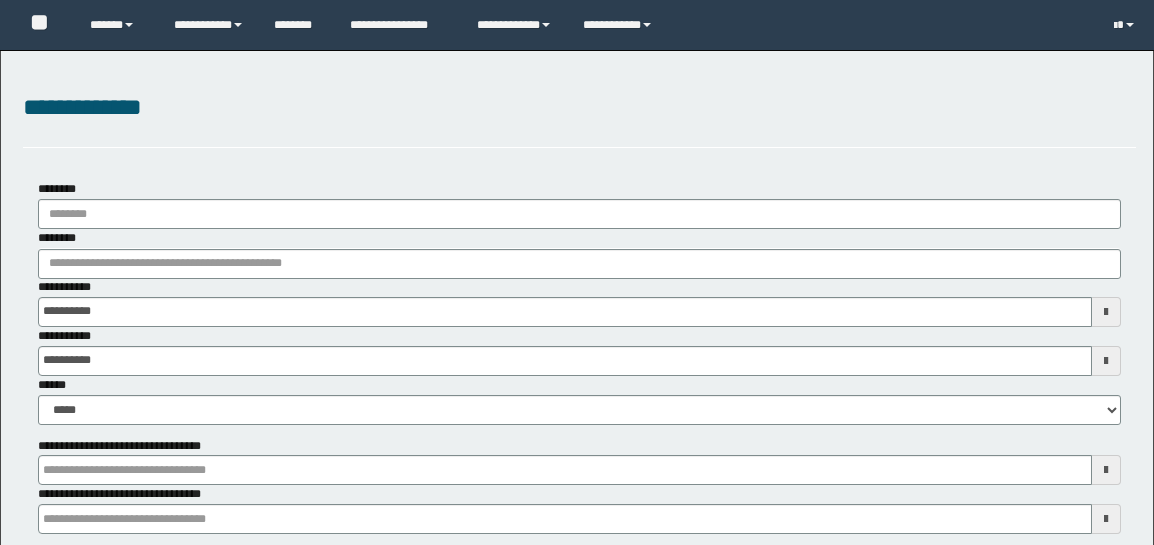 scroll, scrollTop: 0, scrollLeft: 0, axis: both 